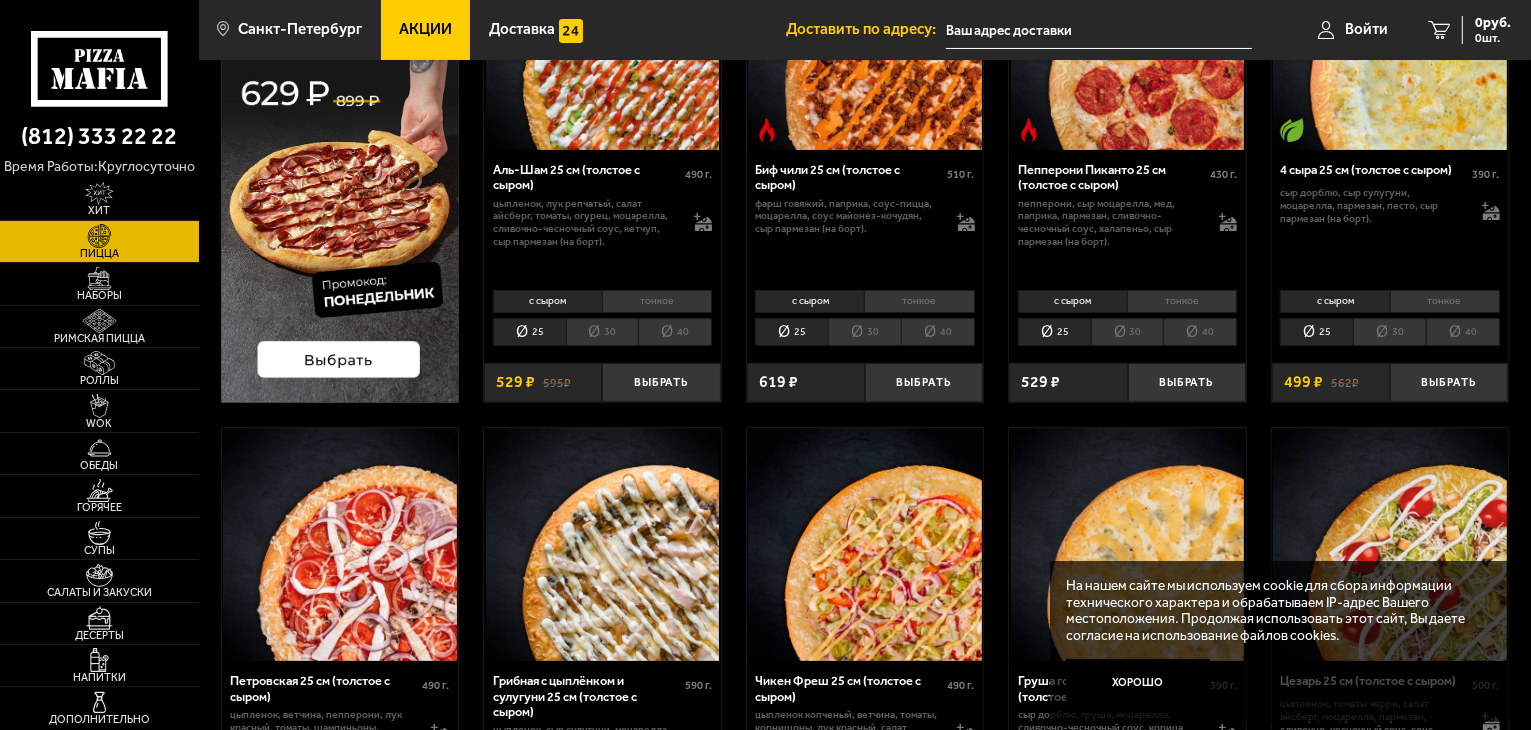 scroll, scrollTop: 200, scrollLeft: 0, axis: vertical 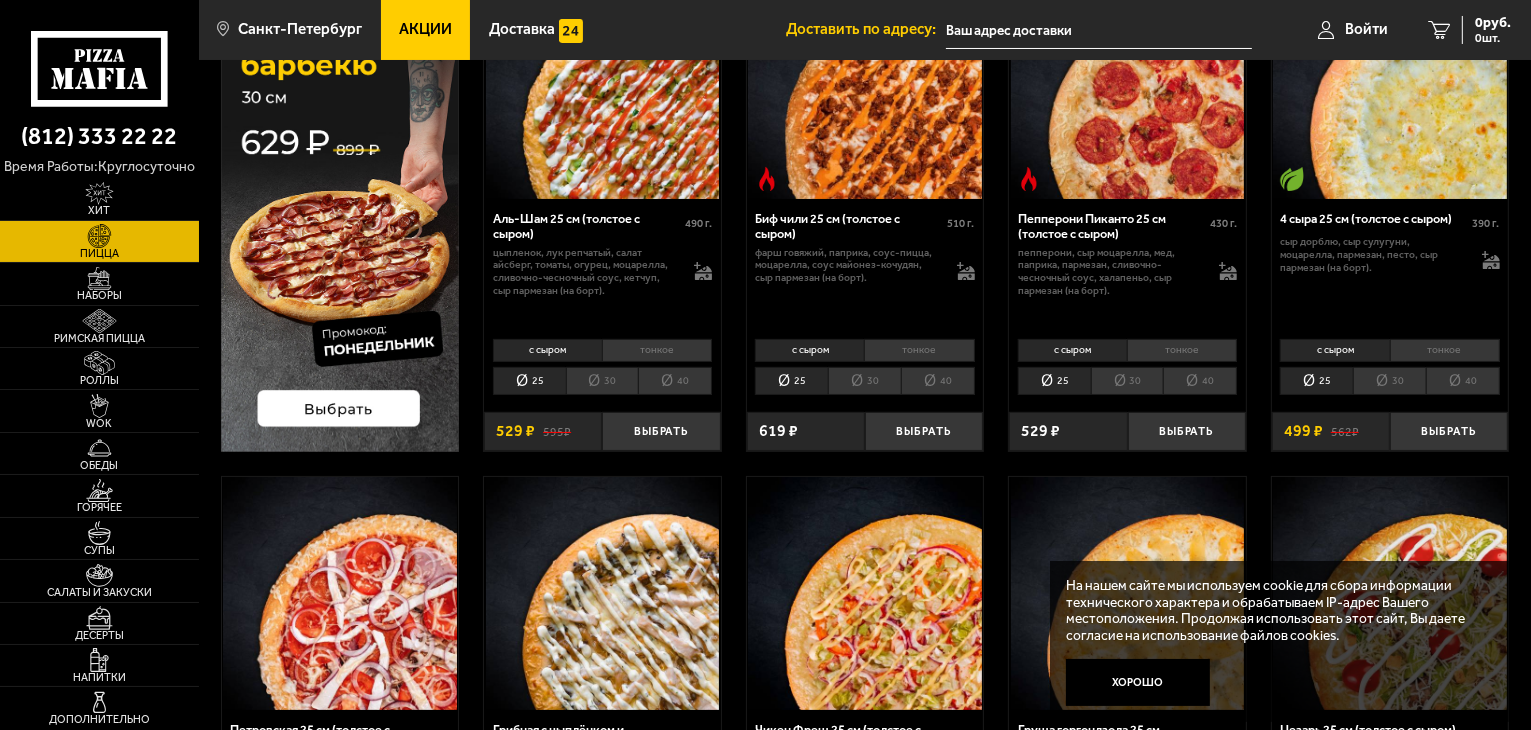 click on "30" at bounding box center (602, 381) 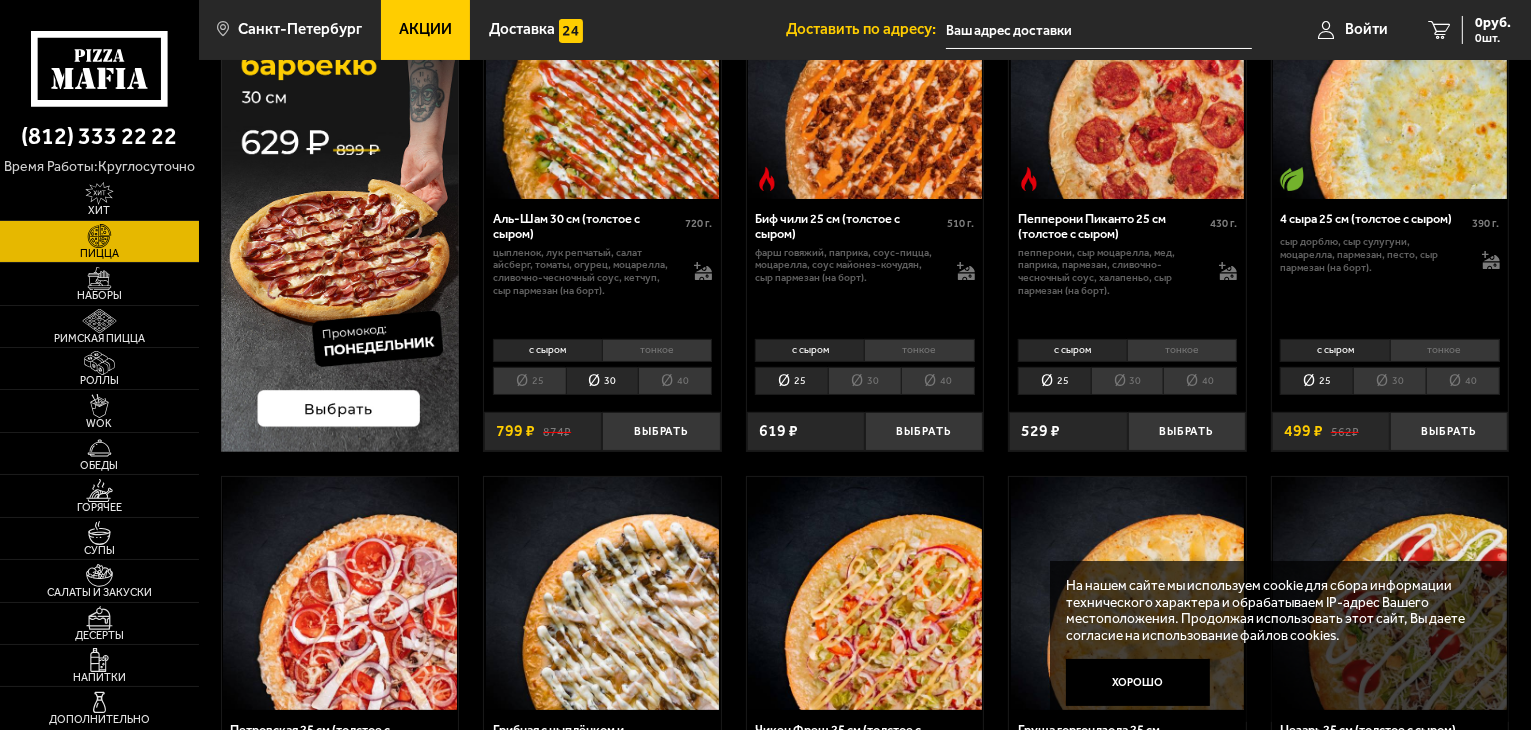 click on "30" at bounding box center [864, 381] 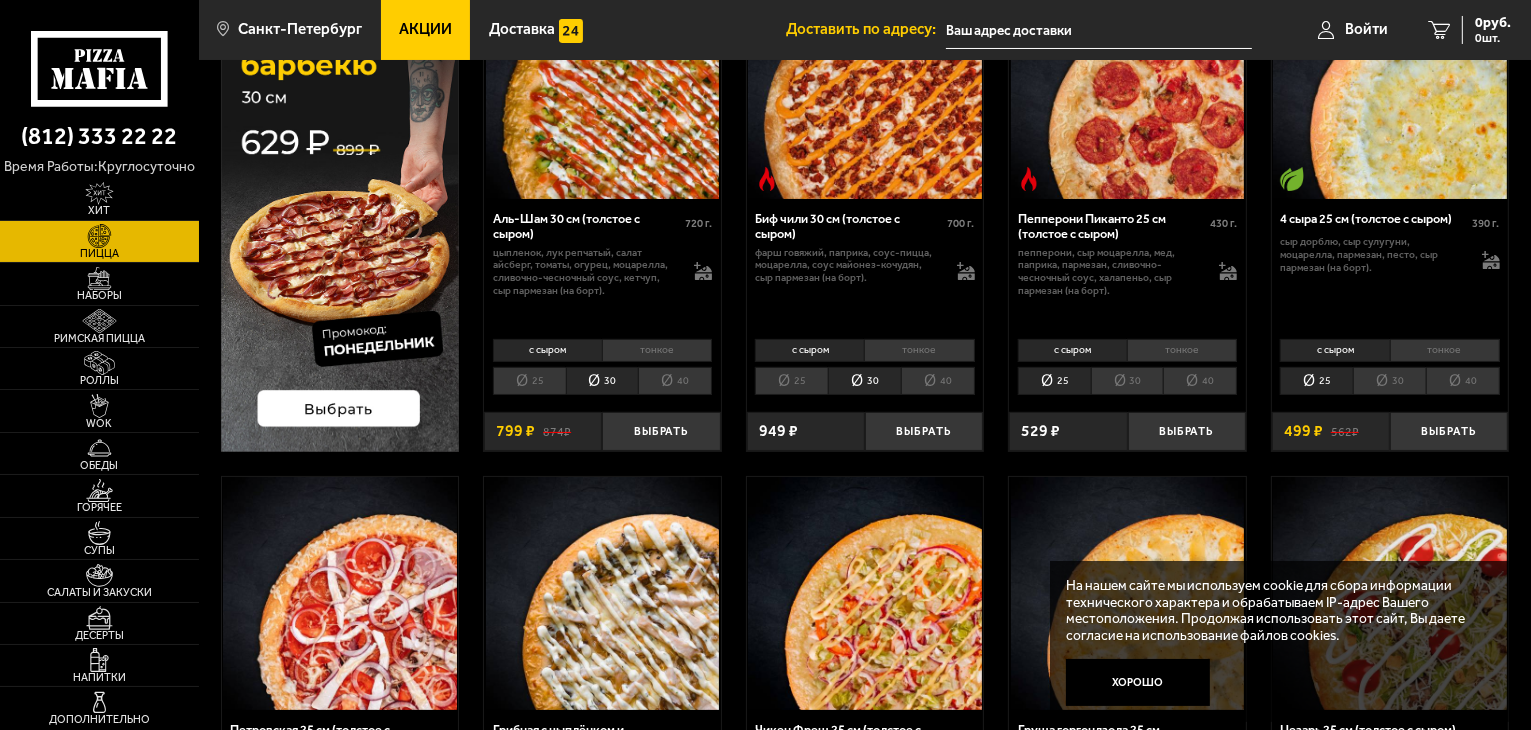 click on "30" at bounding box center [1127, 381] 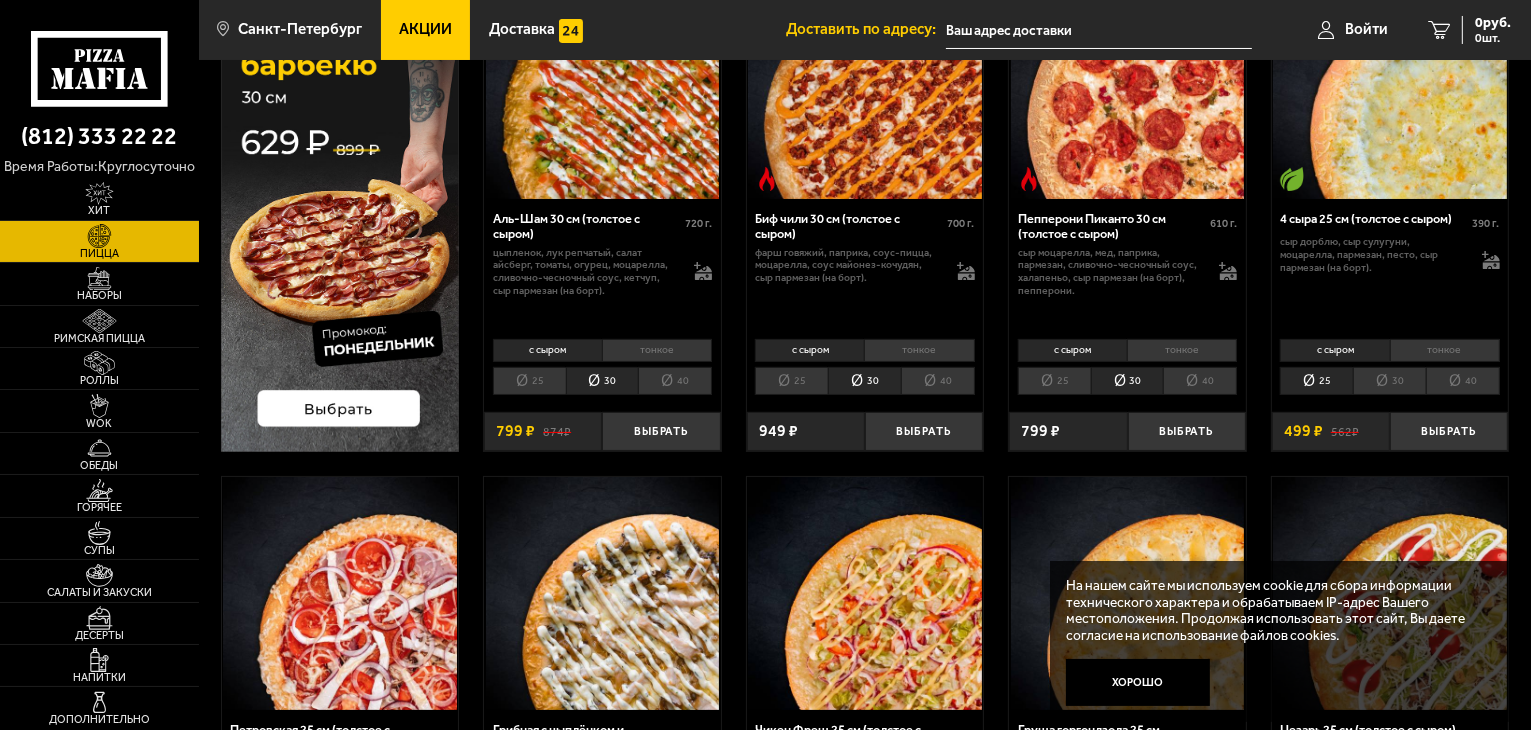 click on "30" at bounding box center (1389, 381) 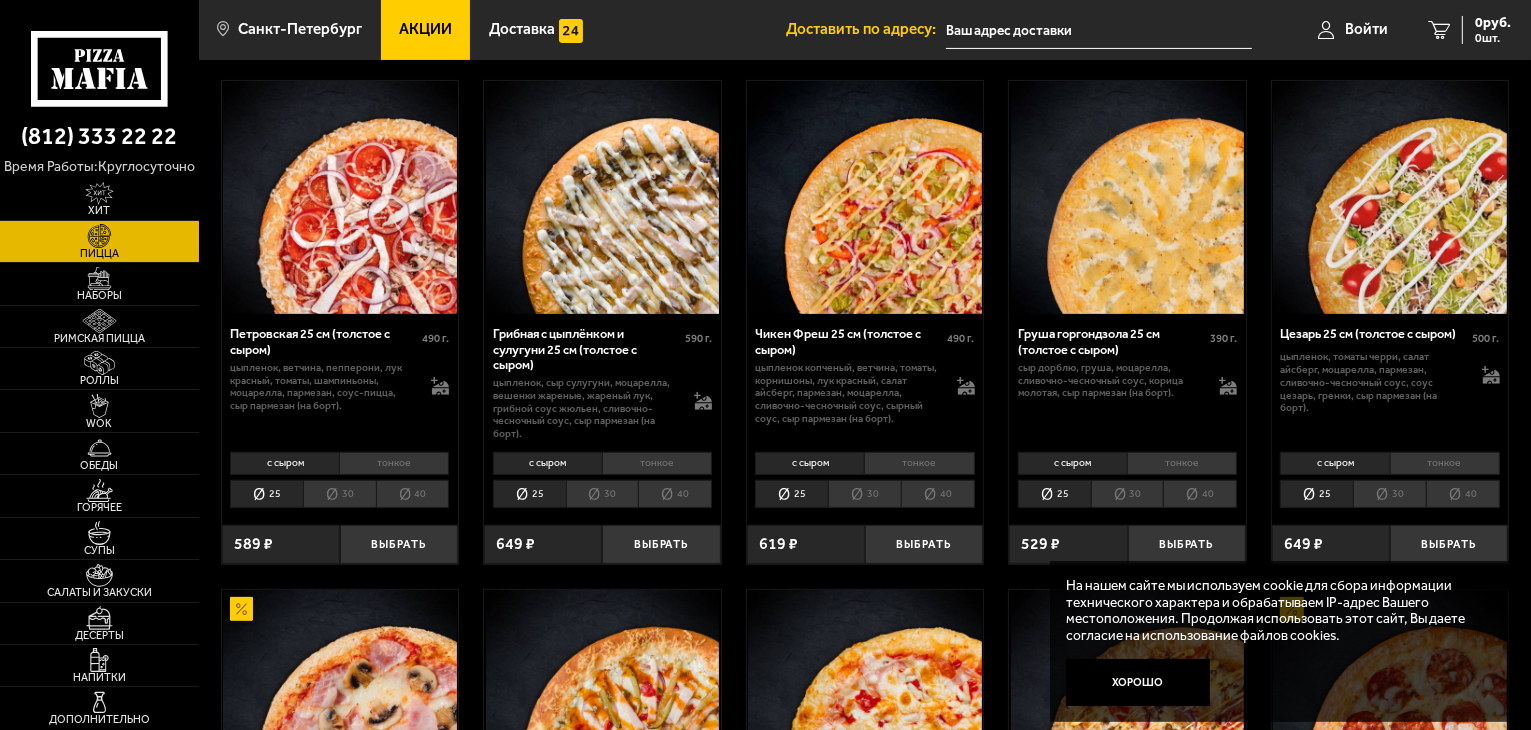 scroll, scrollTop: 600, scrollLeft: 0, axis: vertical 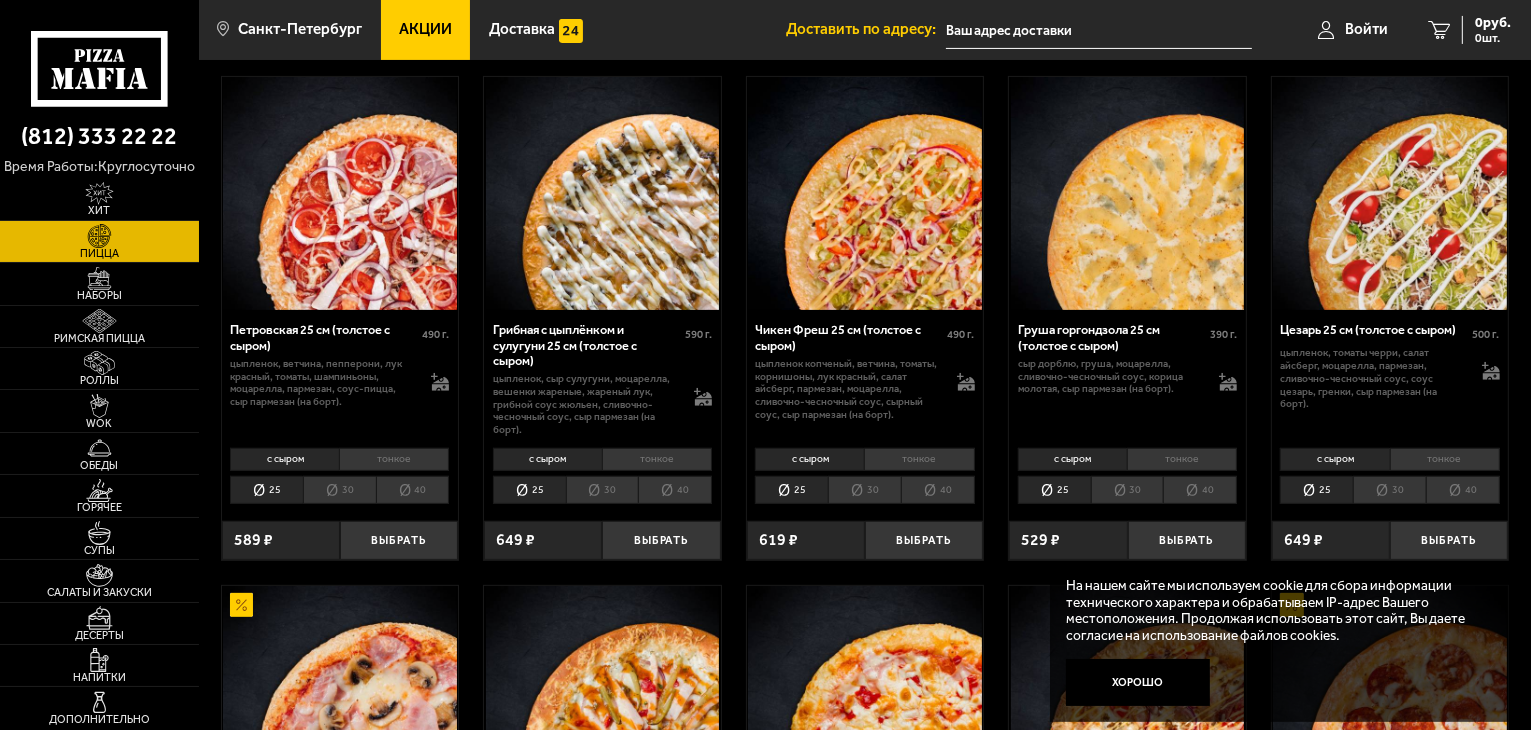 click on "30" at bounding box center [602, 490] 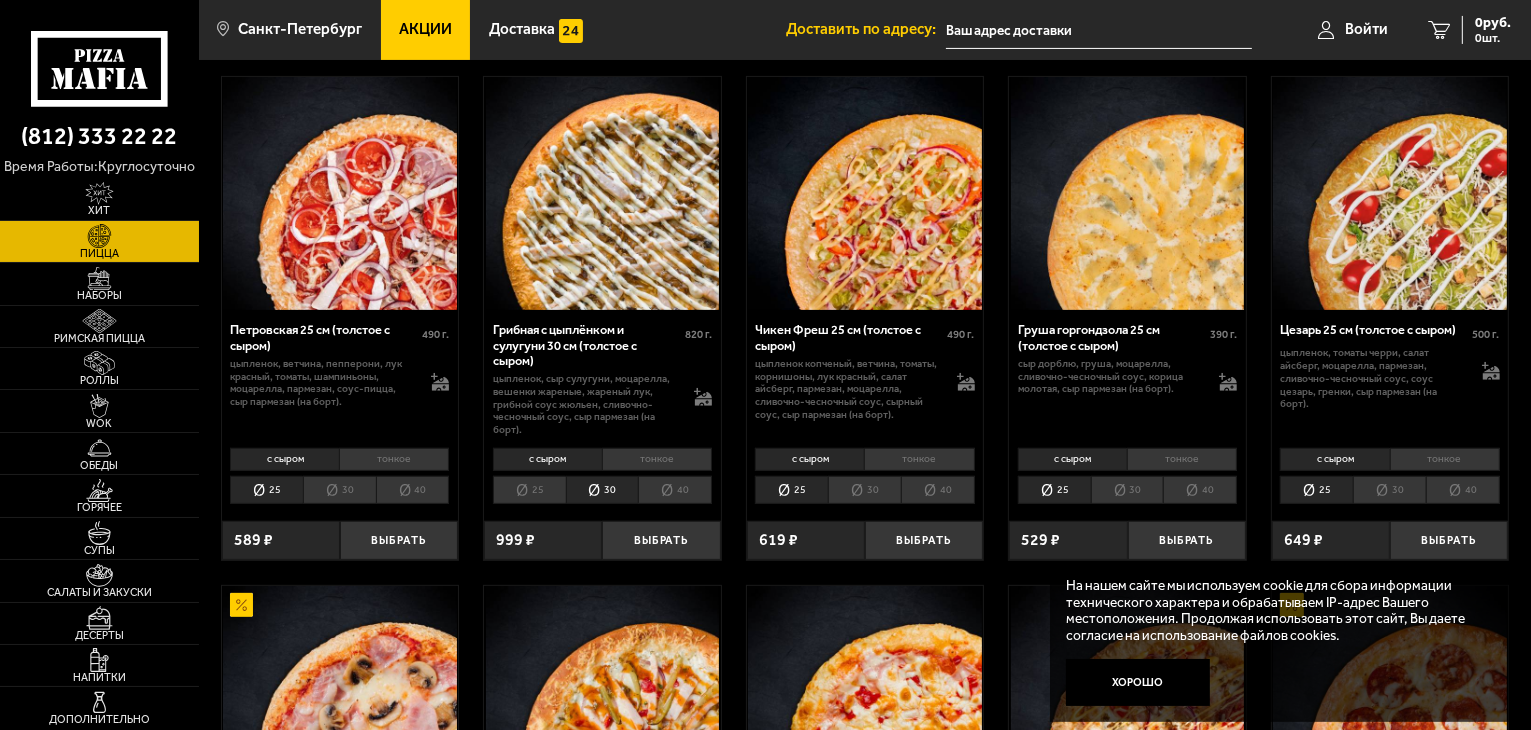 click on "30" at bounding box center (339, 490) 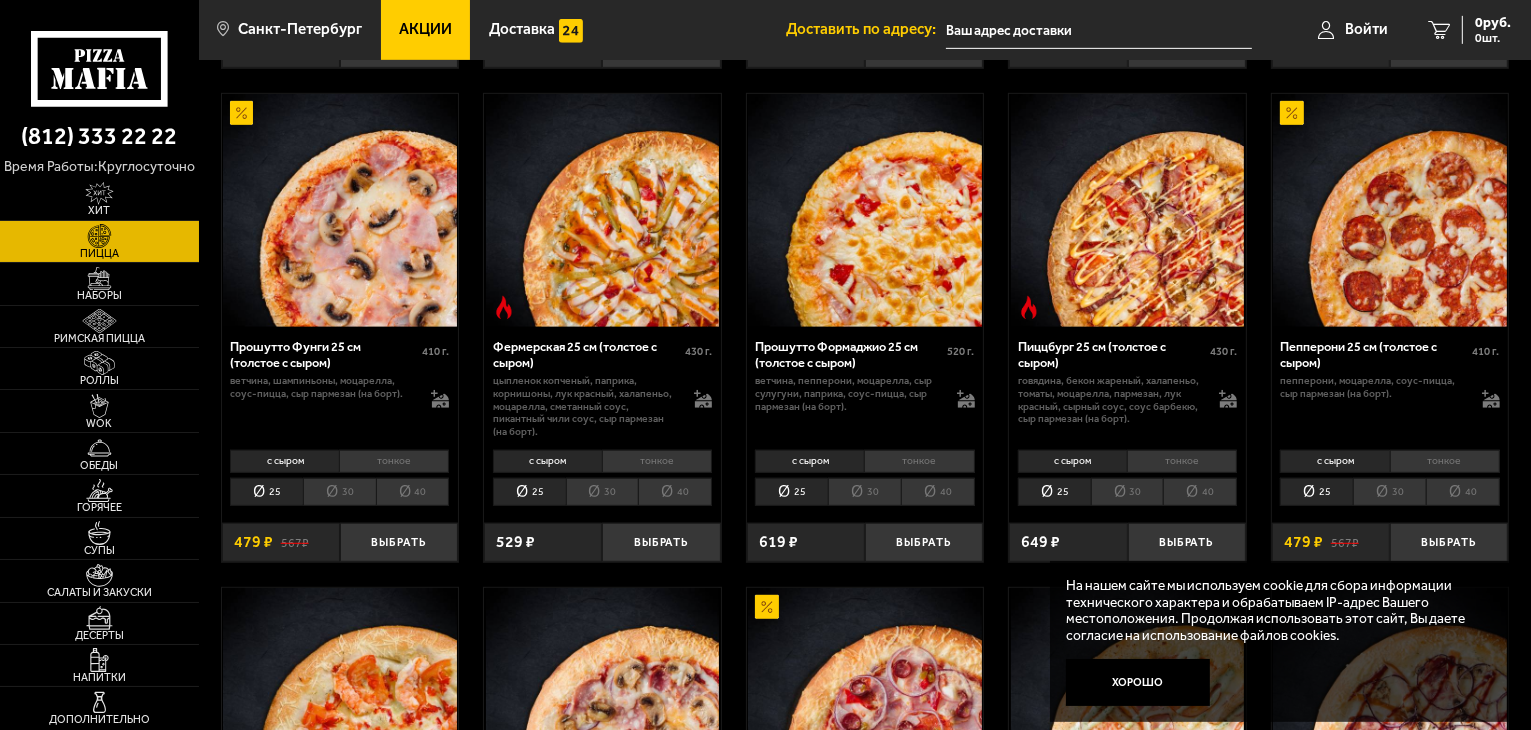 scroll, scrollTop: 1100, scrollLeft: 0, axis: vertical 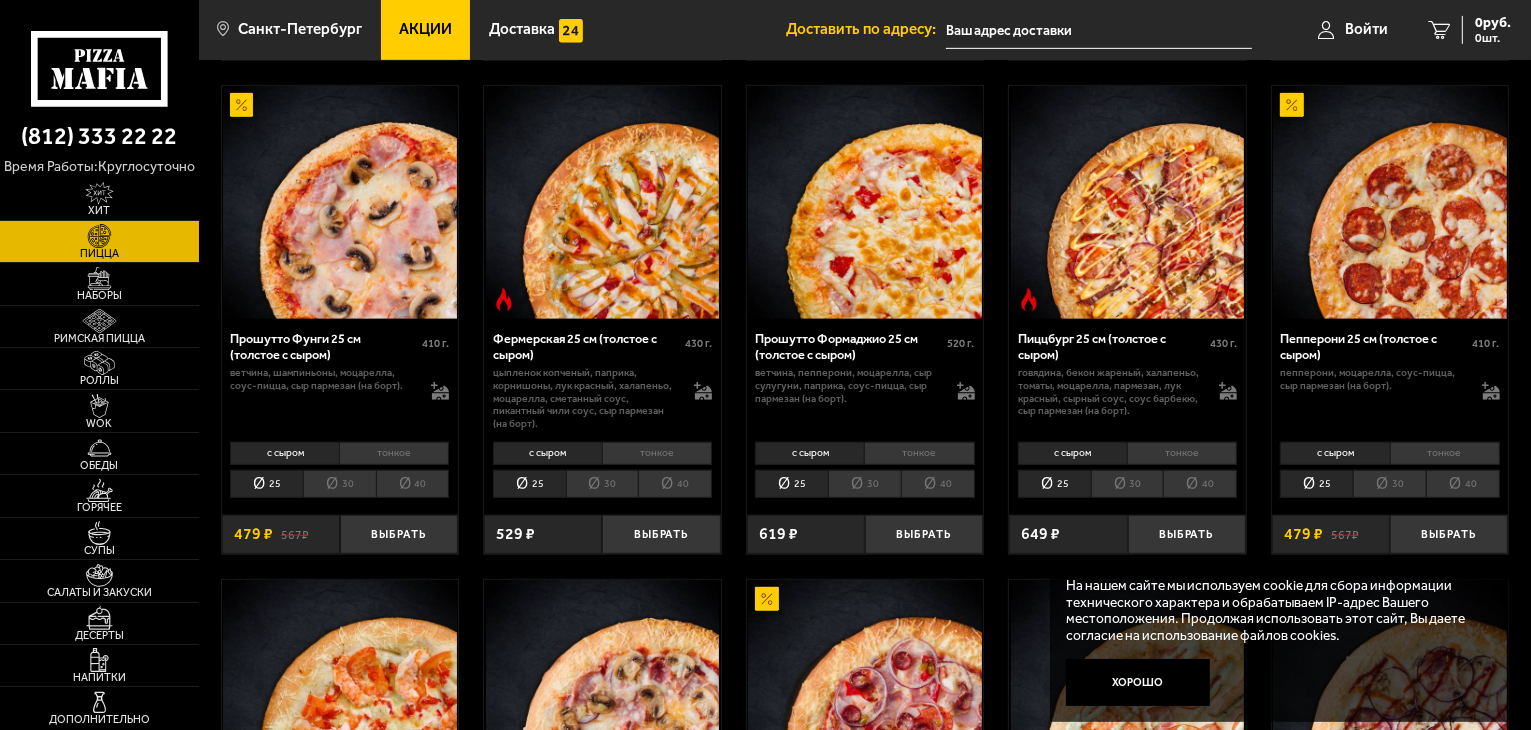 click on "30" at bounding box center [602, 484] 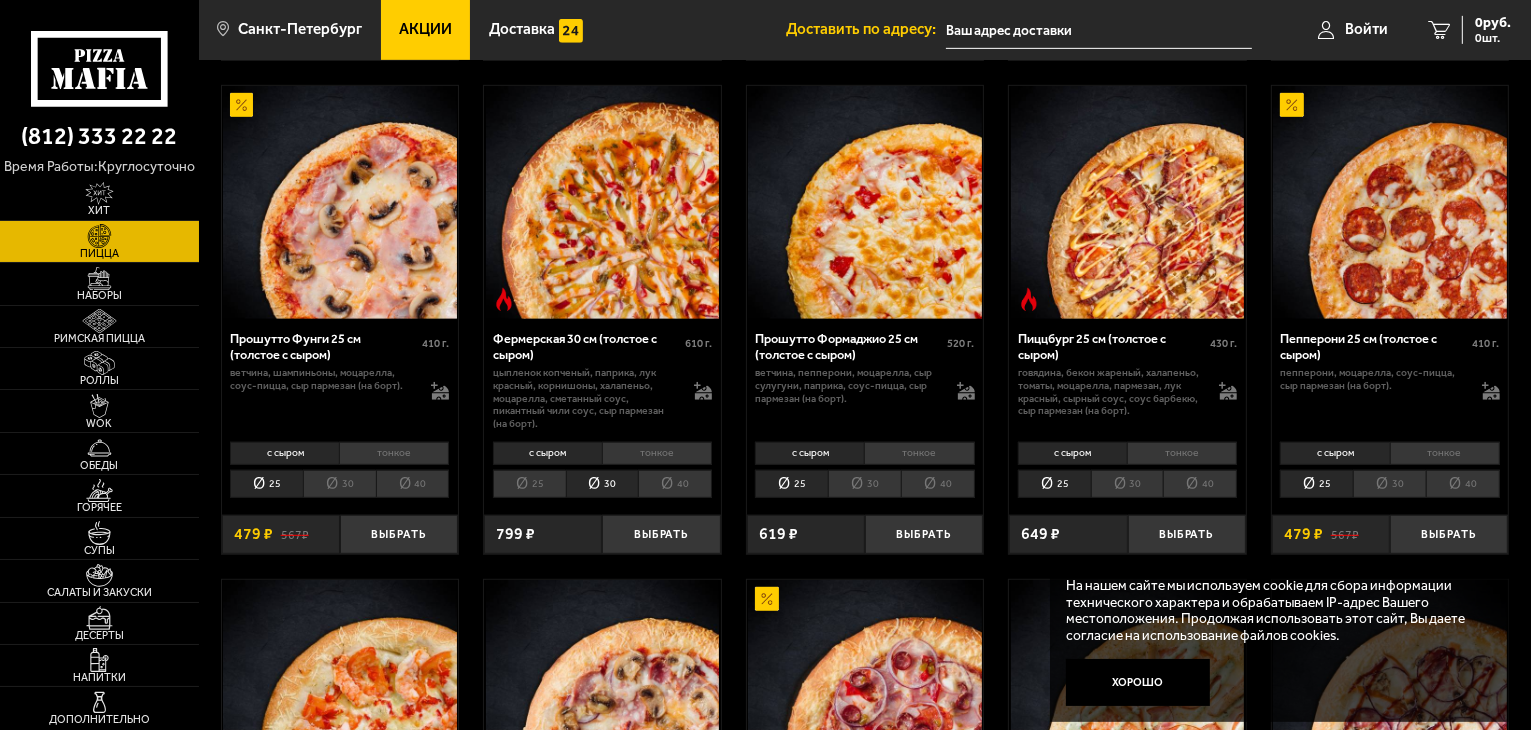 click on "30" at bounding box center (339, 484) 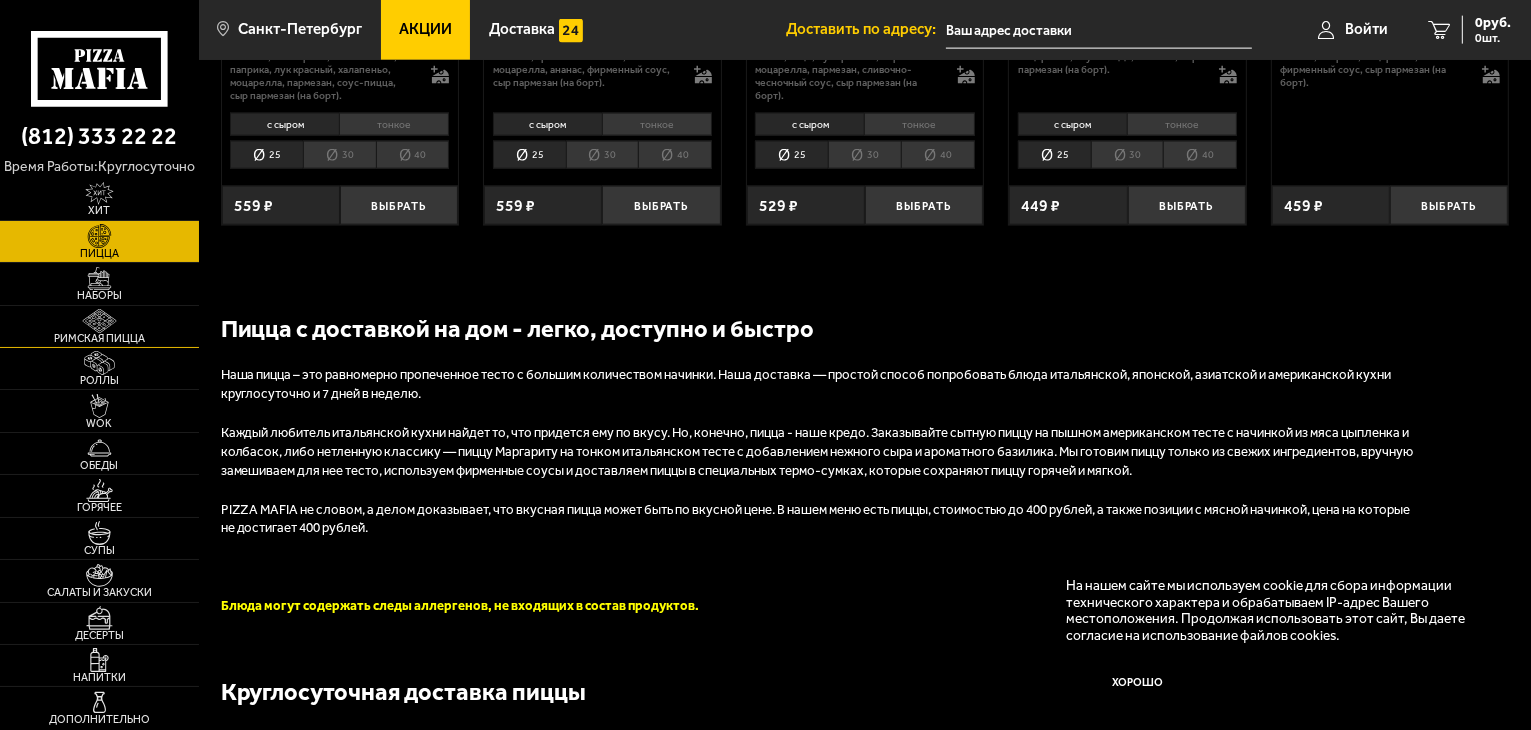 scroll, scrollTop: 2400, scrollLeft: 0, axis: vertical 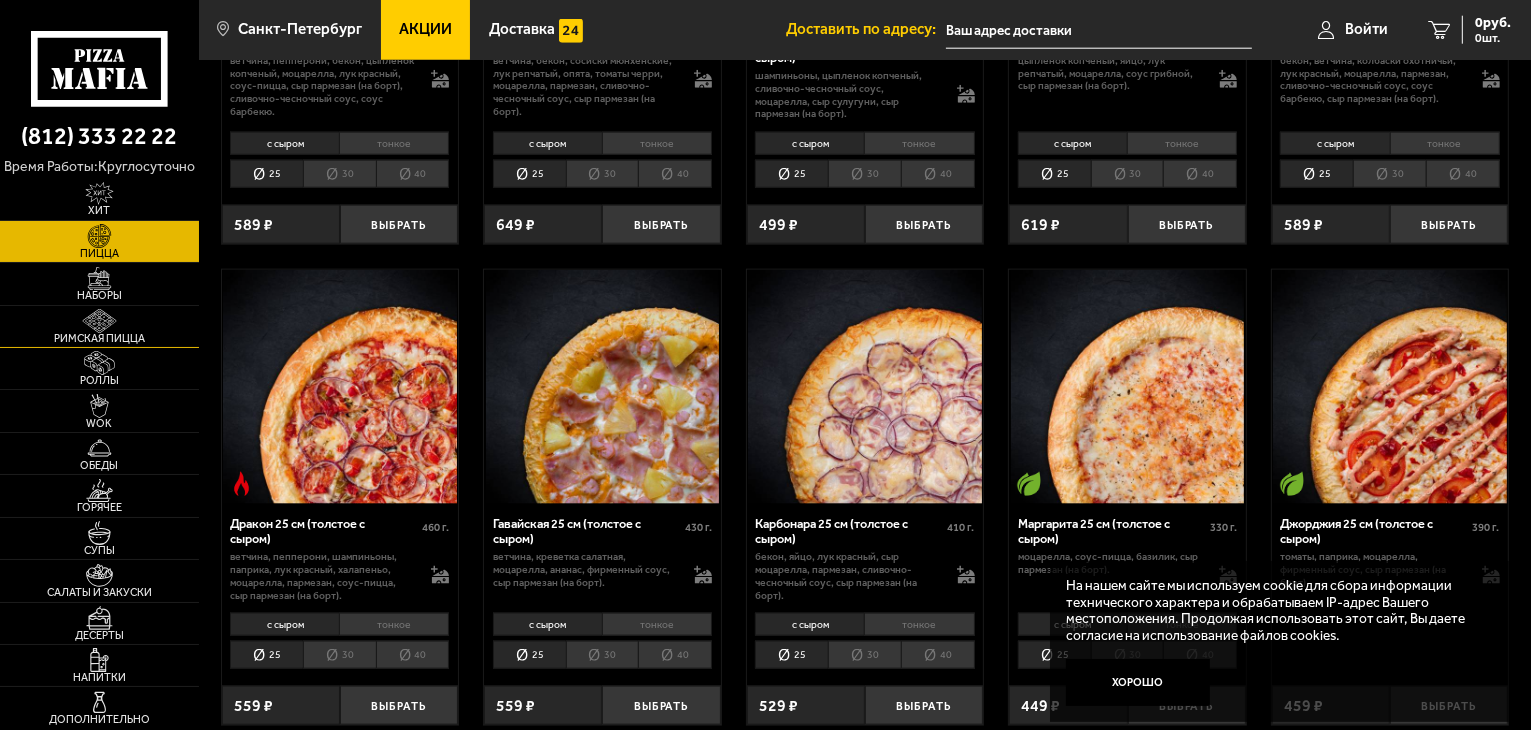 click at bounding box center [99, 321] 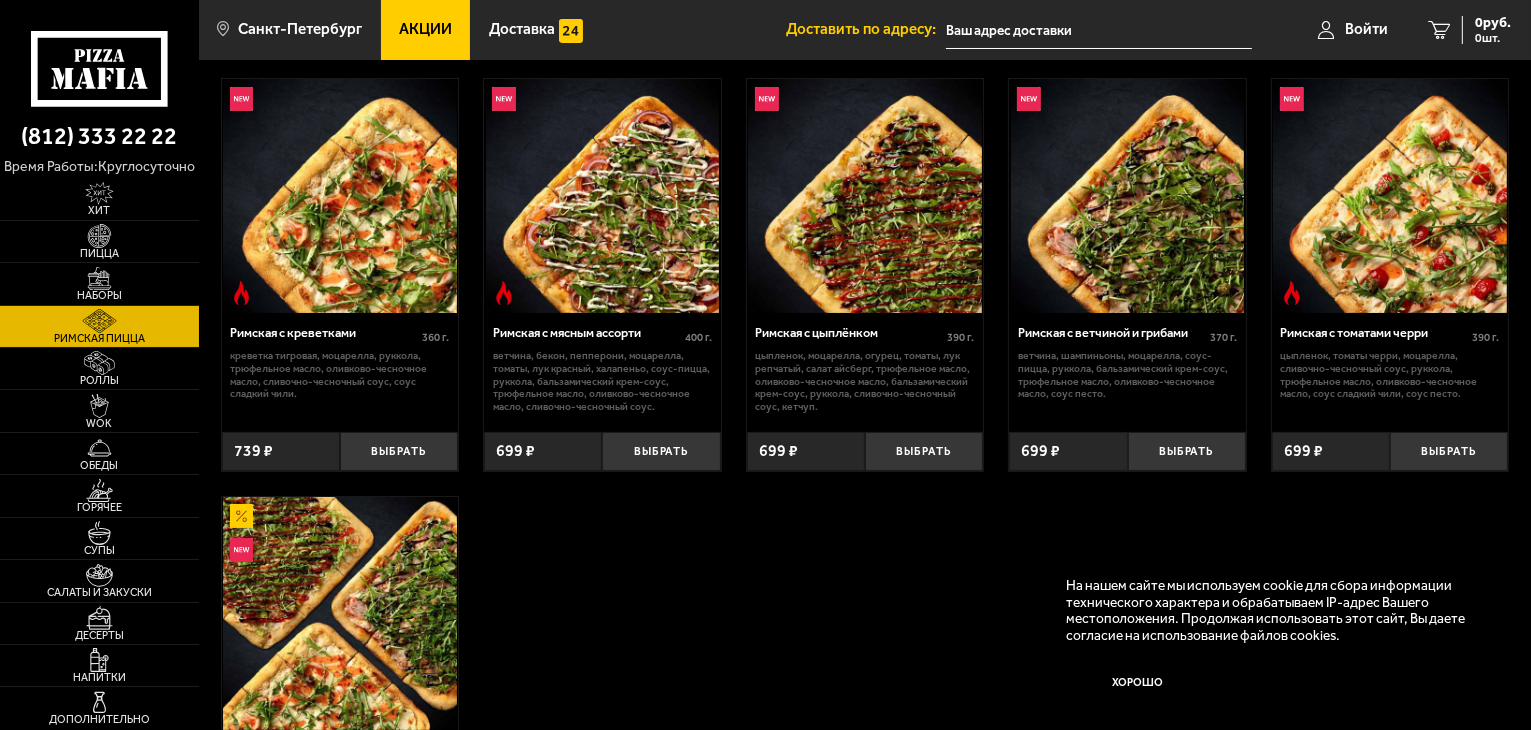 scroll, scrollTop: 0, scrollLeft: 0, axis: both 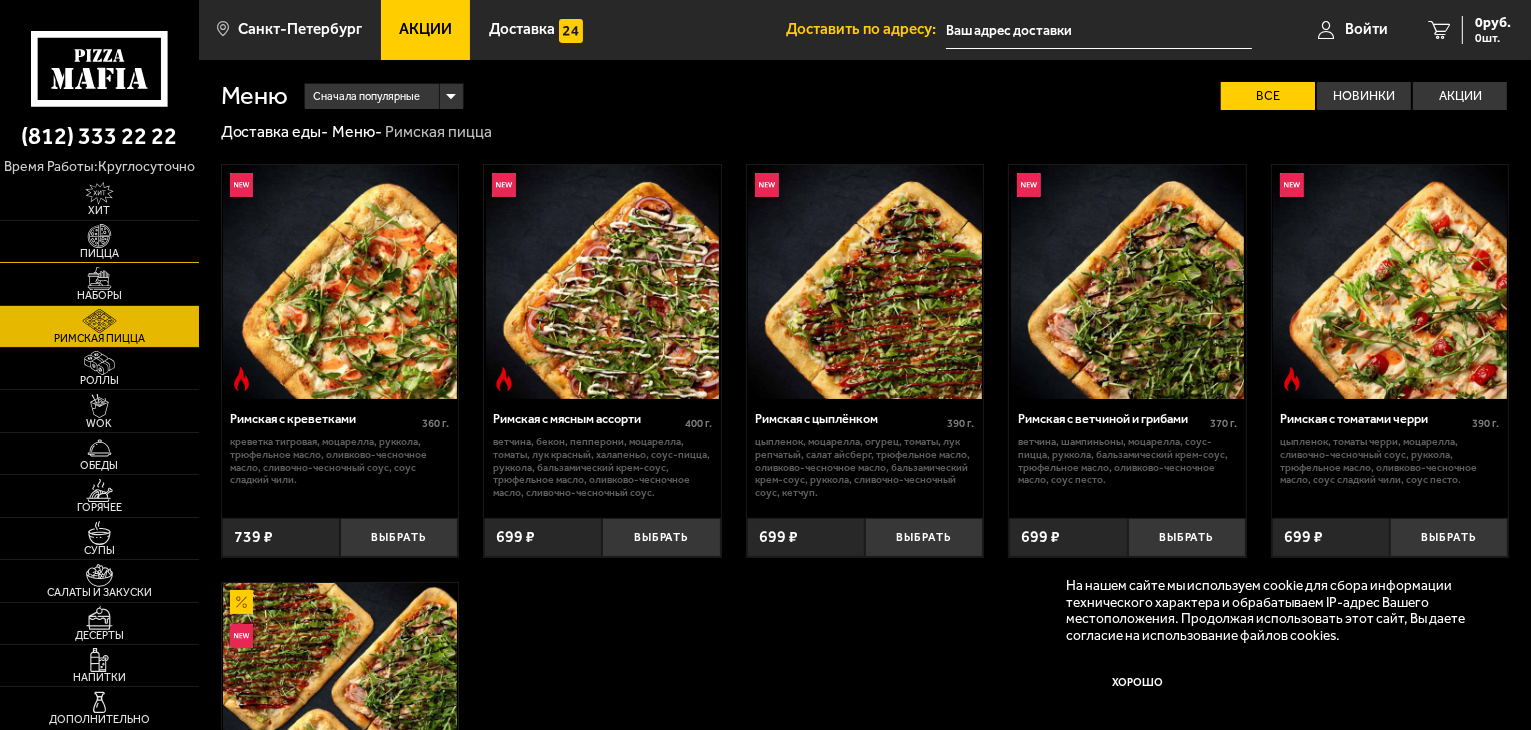 click at bounding box center [99, 236] 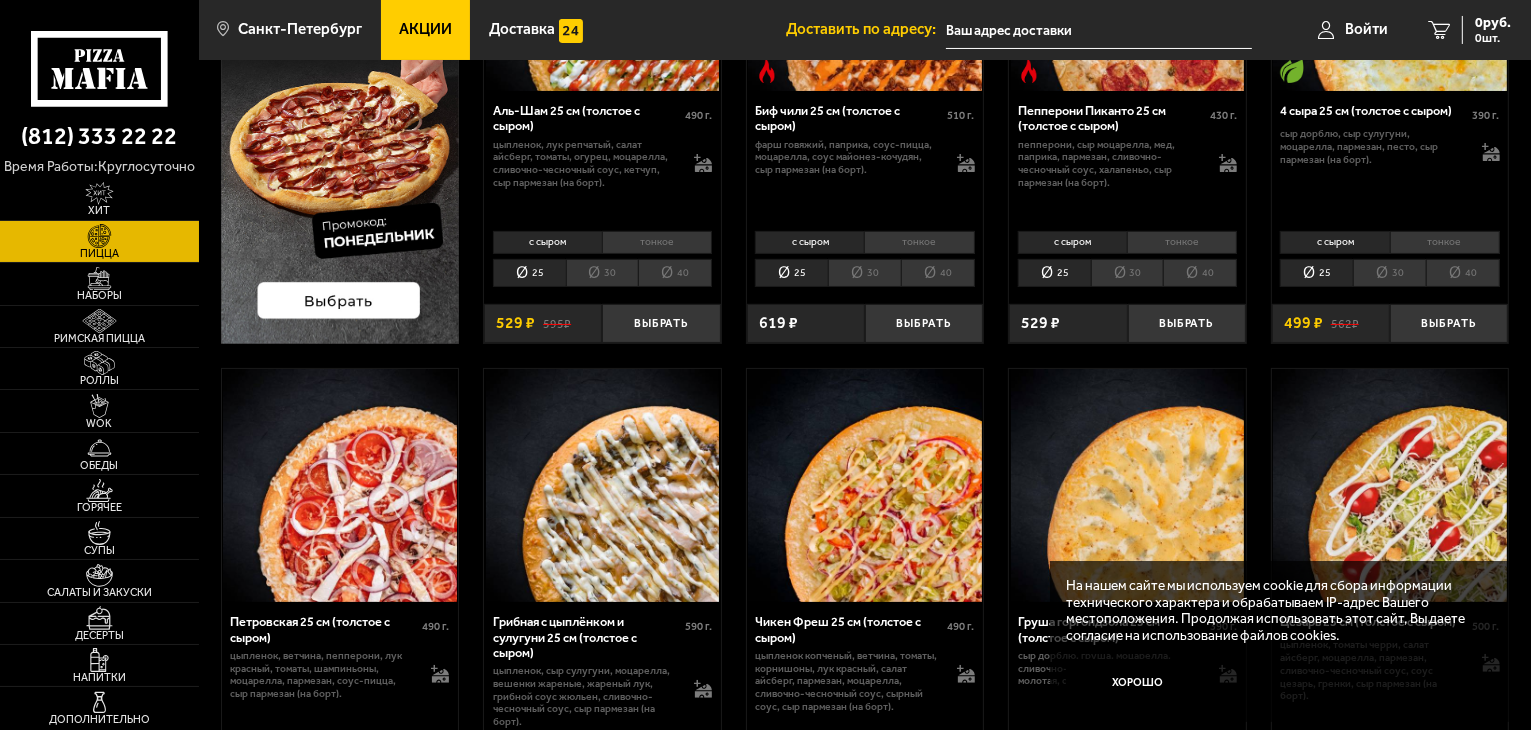 scroll, scrollTop: 300, scrollLeft: 0, axis: vertical 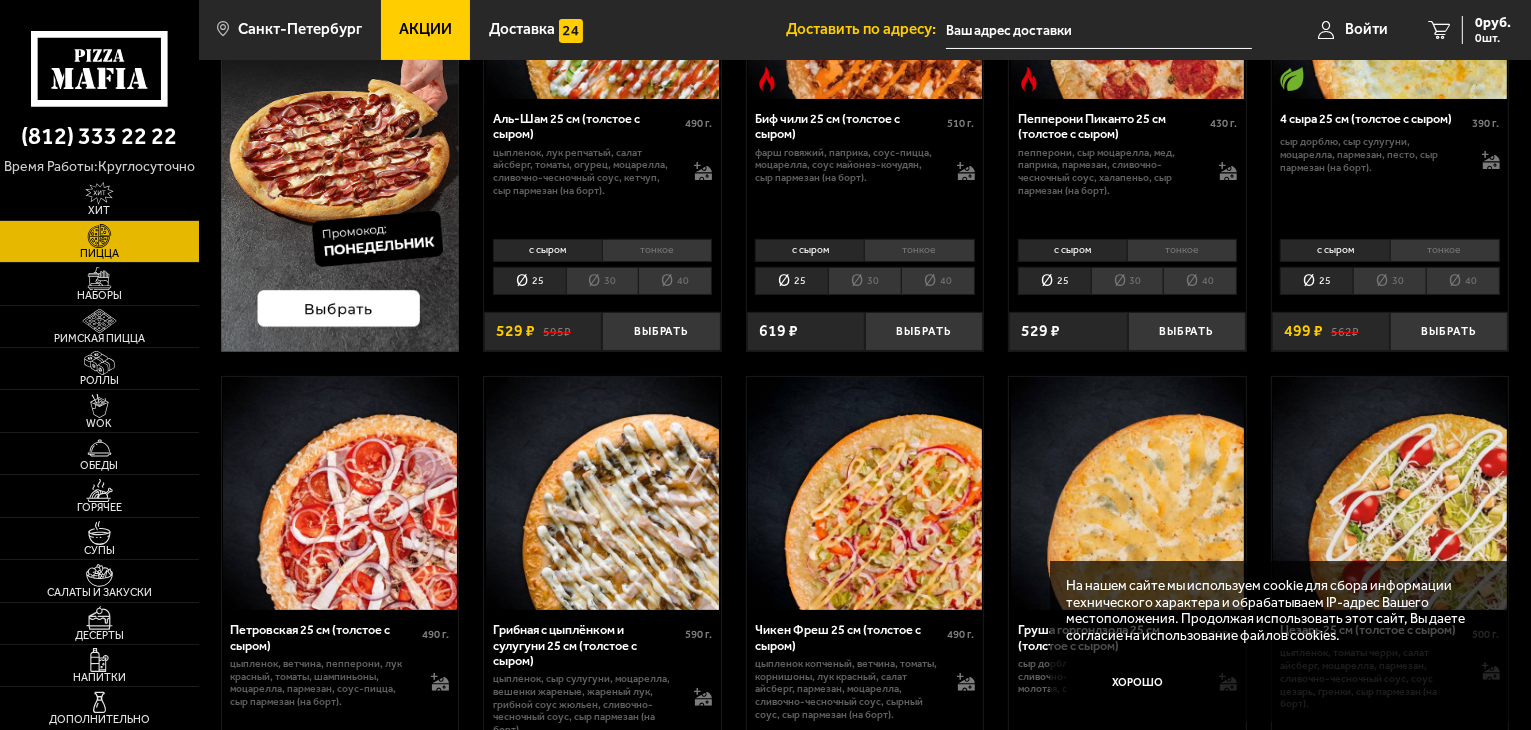 click at bounding box center [340, 107] 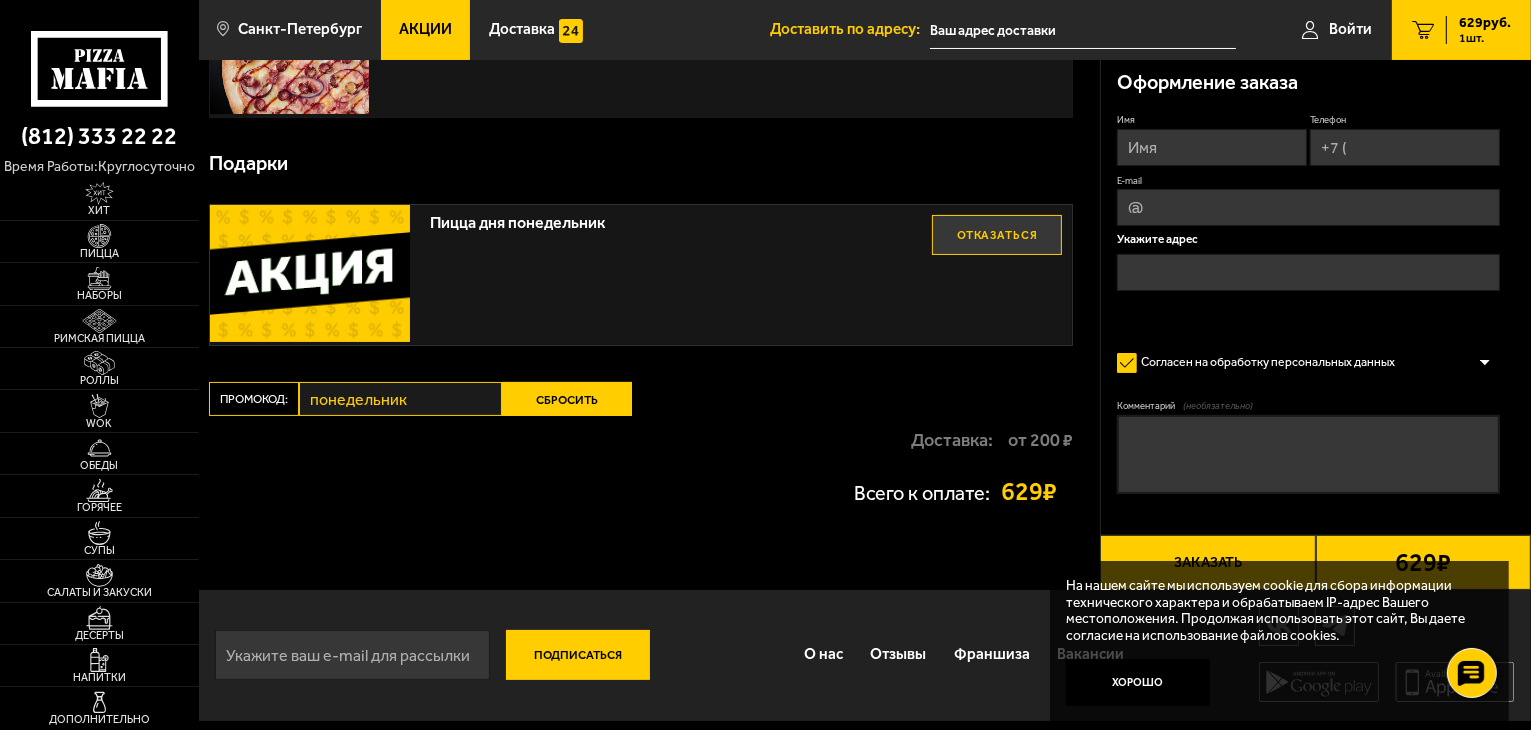 scroll, scrollTop: 218, scrollLeft: 0, axis: vertical 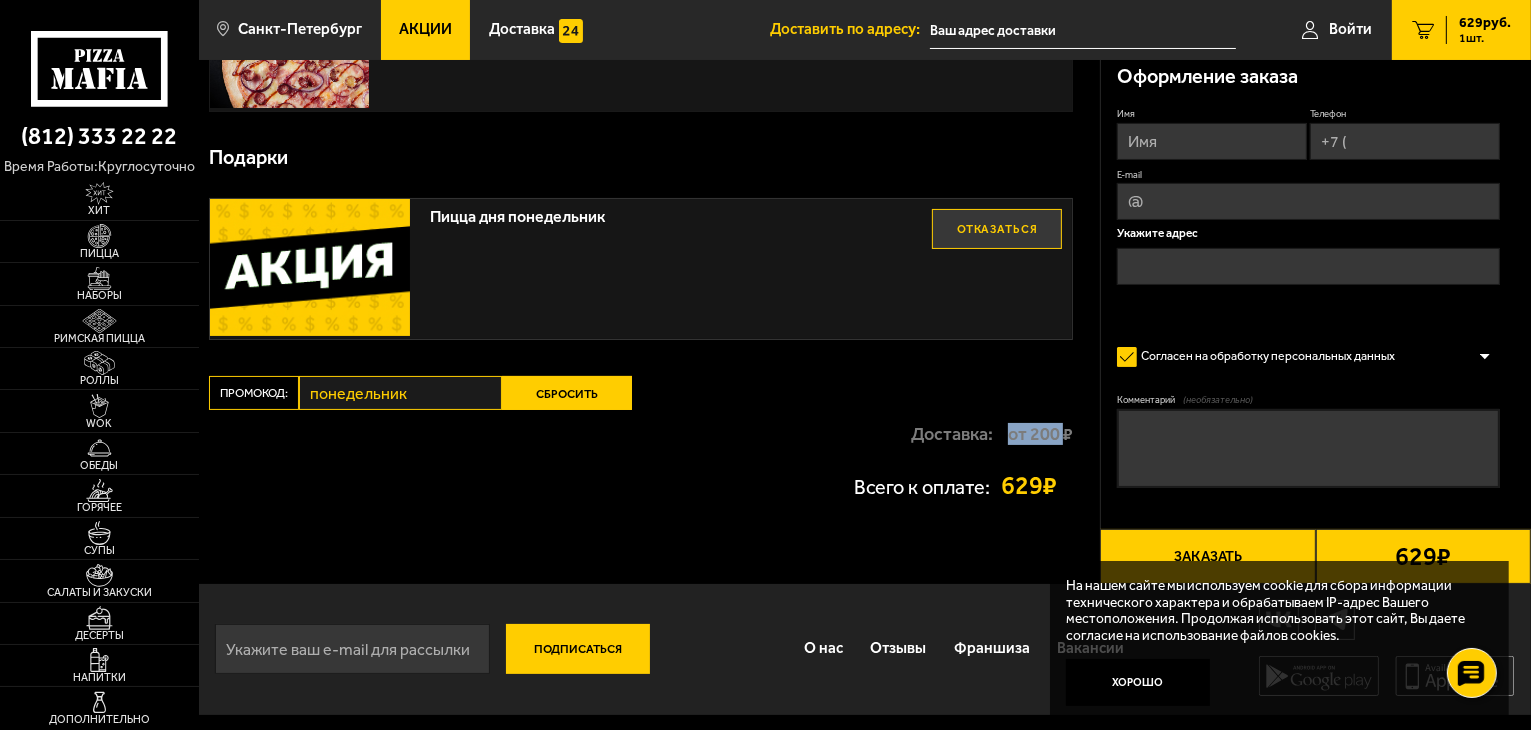 drag, startPoint x: 1004, startPoint y: 433, endPoint x: 1070, endPoint y: 437, distance: 66.1211 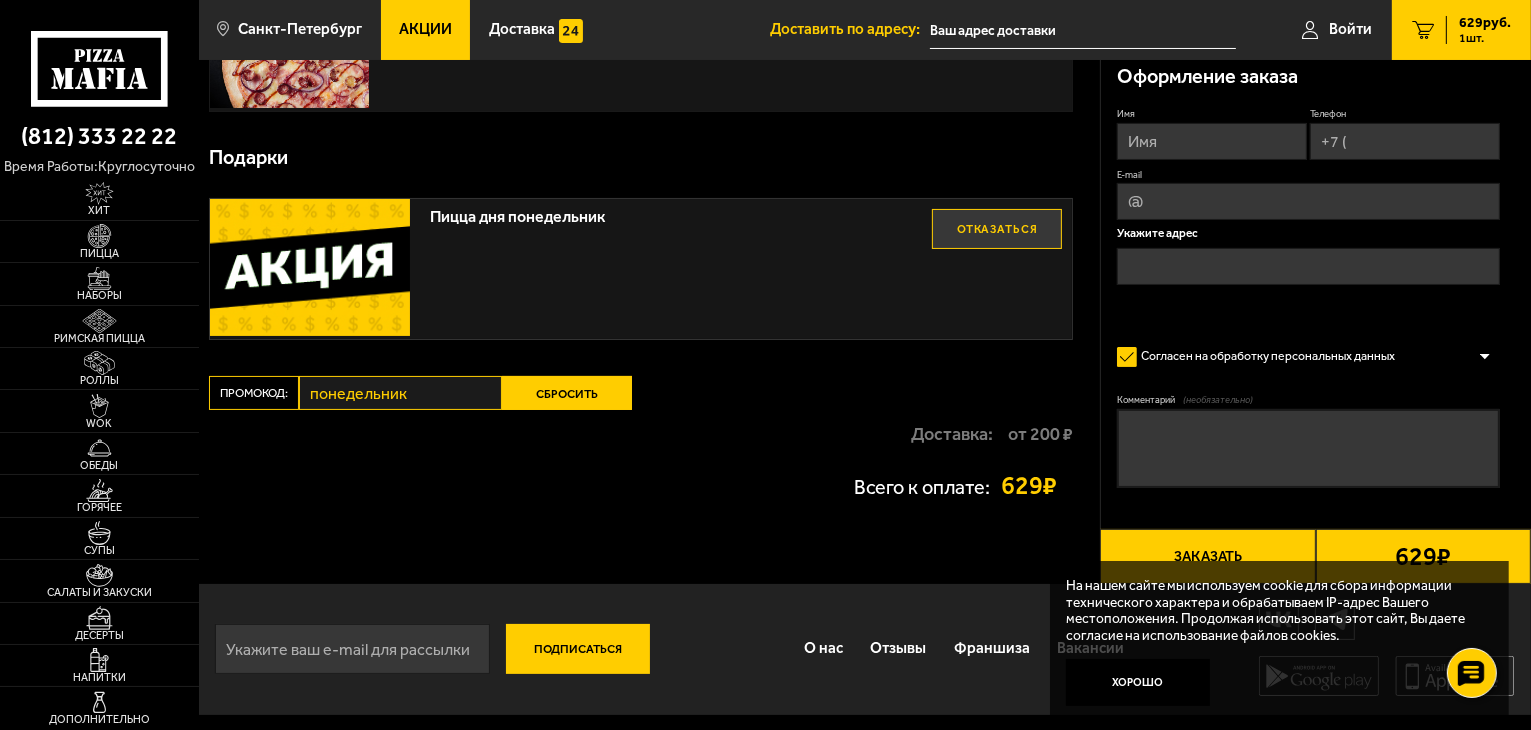 click on "Доставка: от 200 ₽" at bounding box center [641, 434] 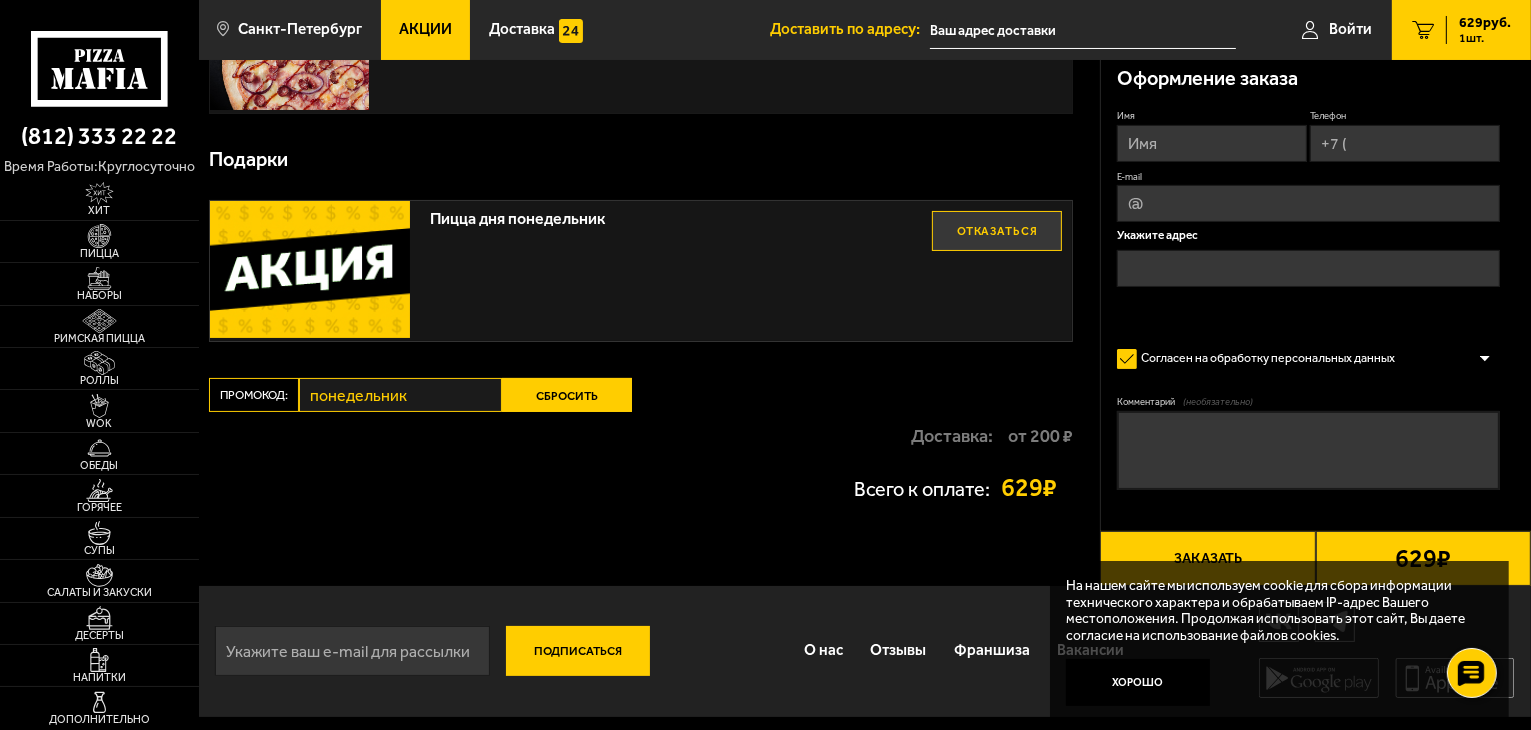 scroll, scrollTop: 218, scrollLeft: 0, axis: vertical 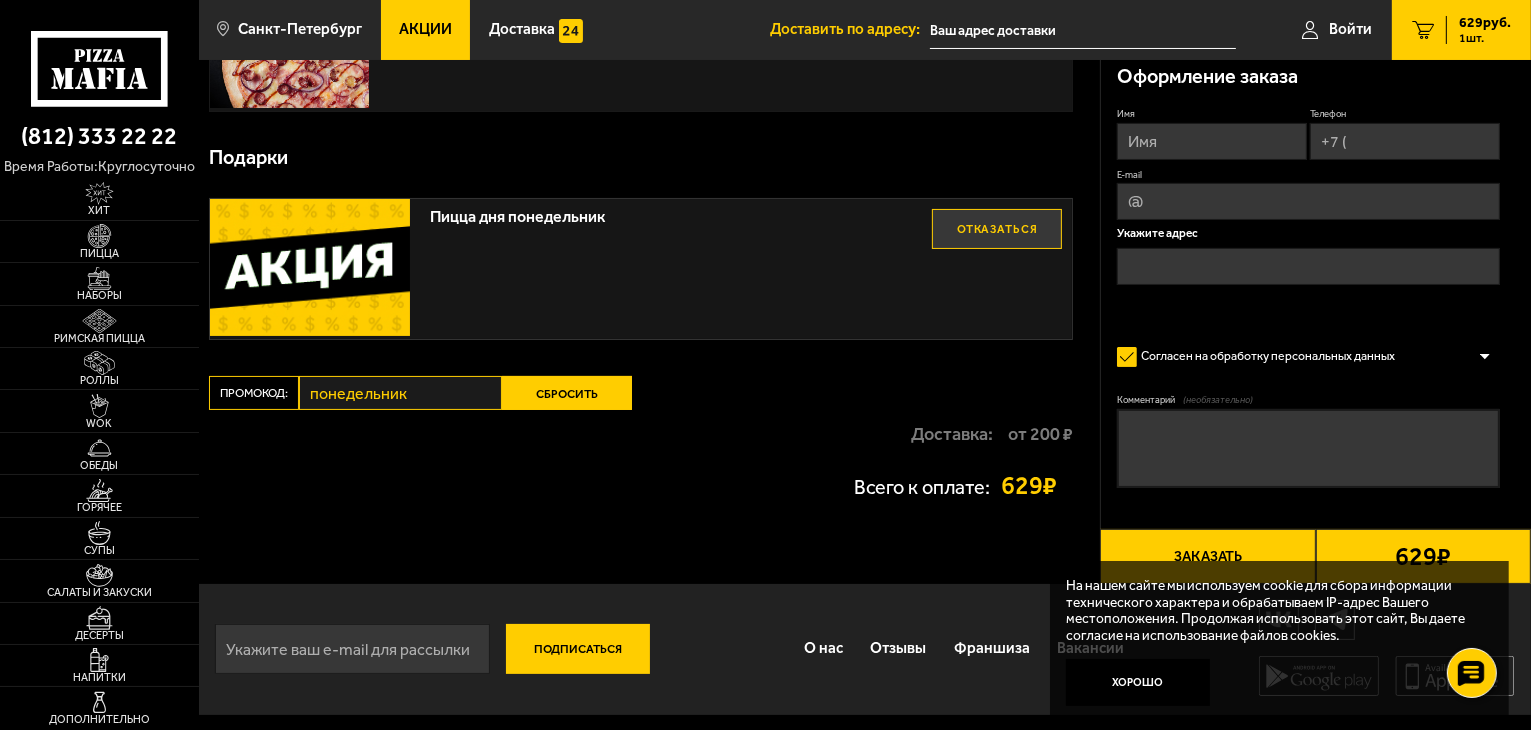 click on "Заказать" at bounding box center [1207, 556] 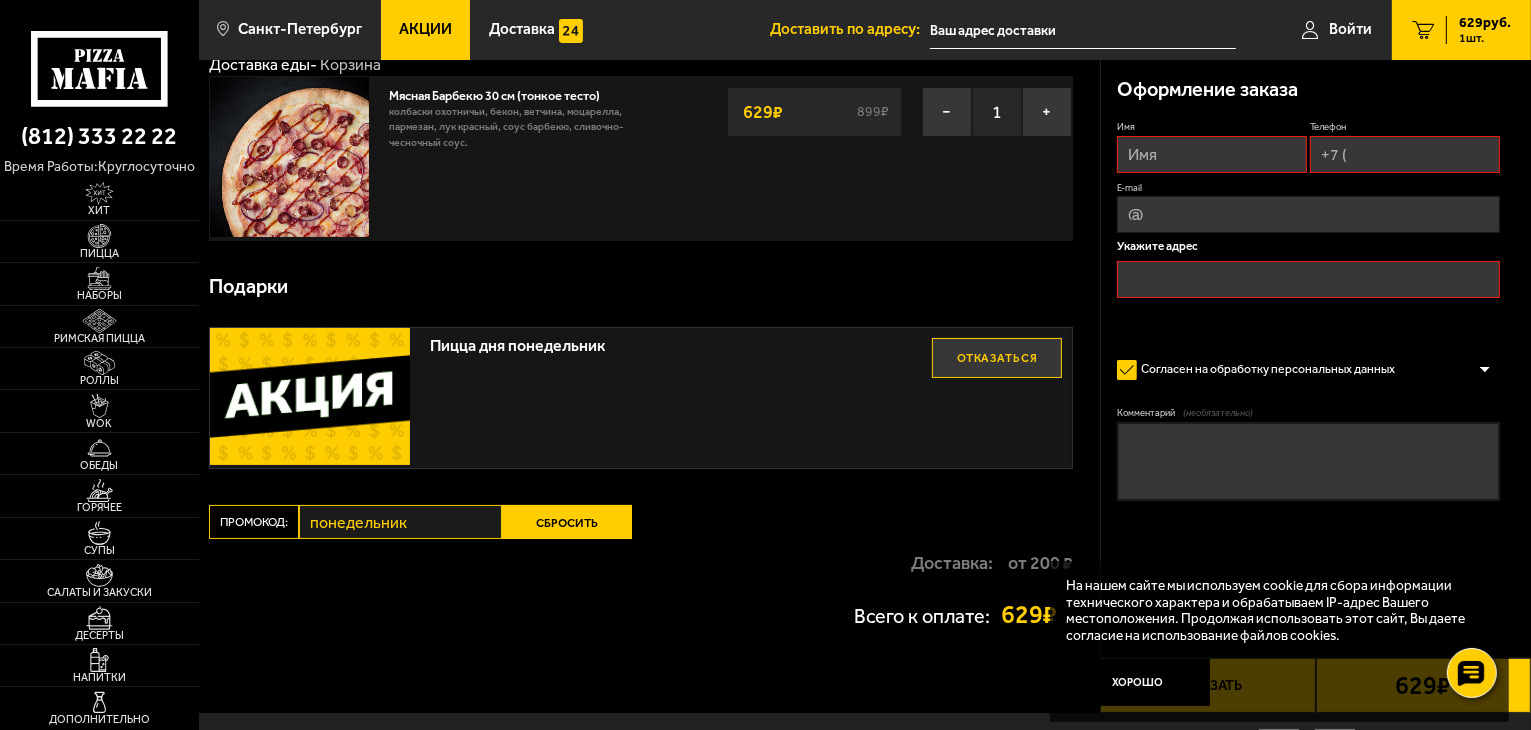 scroll, scrollTop: 0, scrollLeft: 0, axis: both 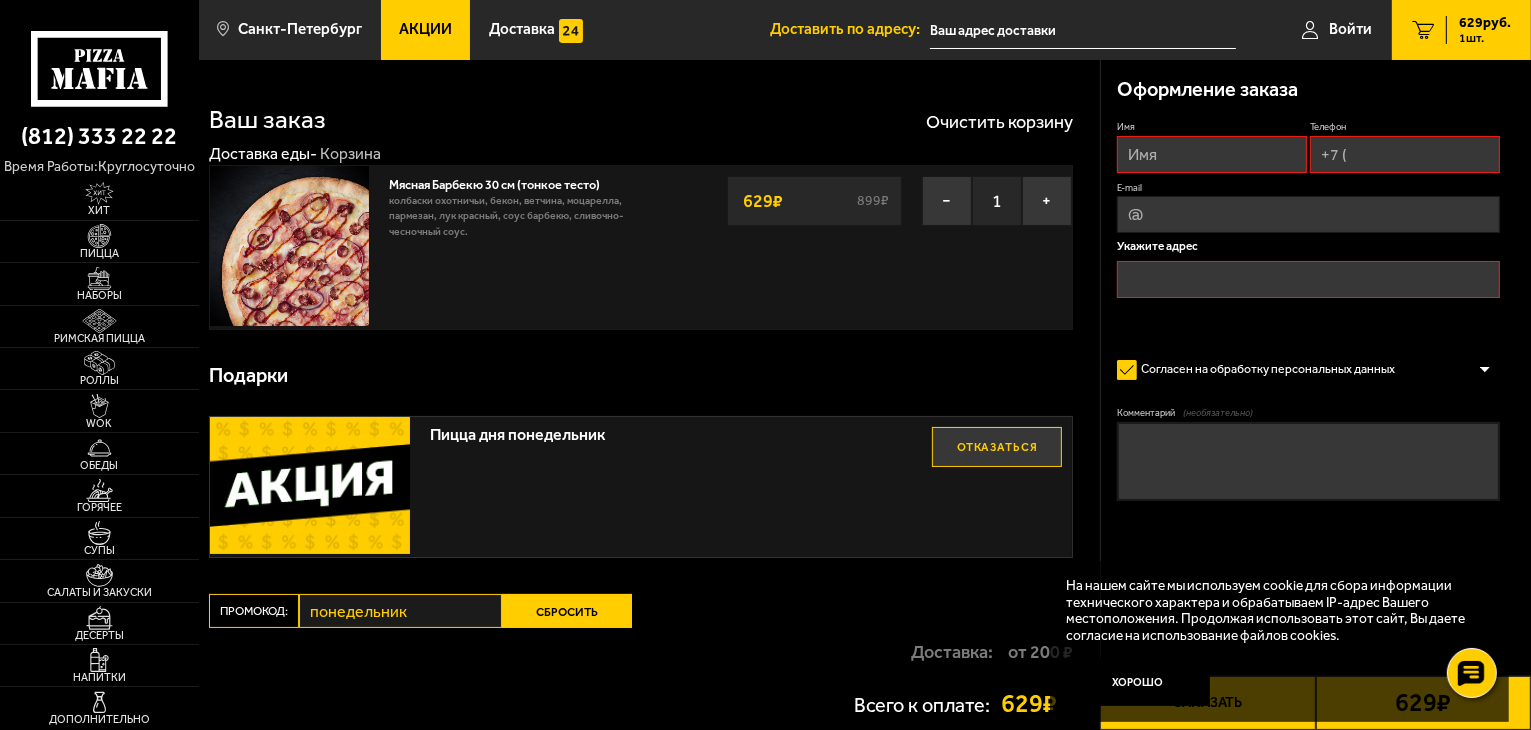 click on "Имя" at bounding box center [1212, 154] 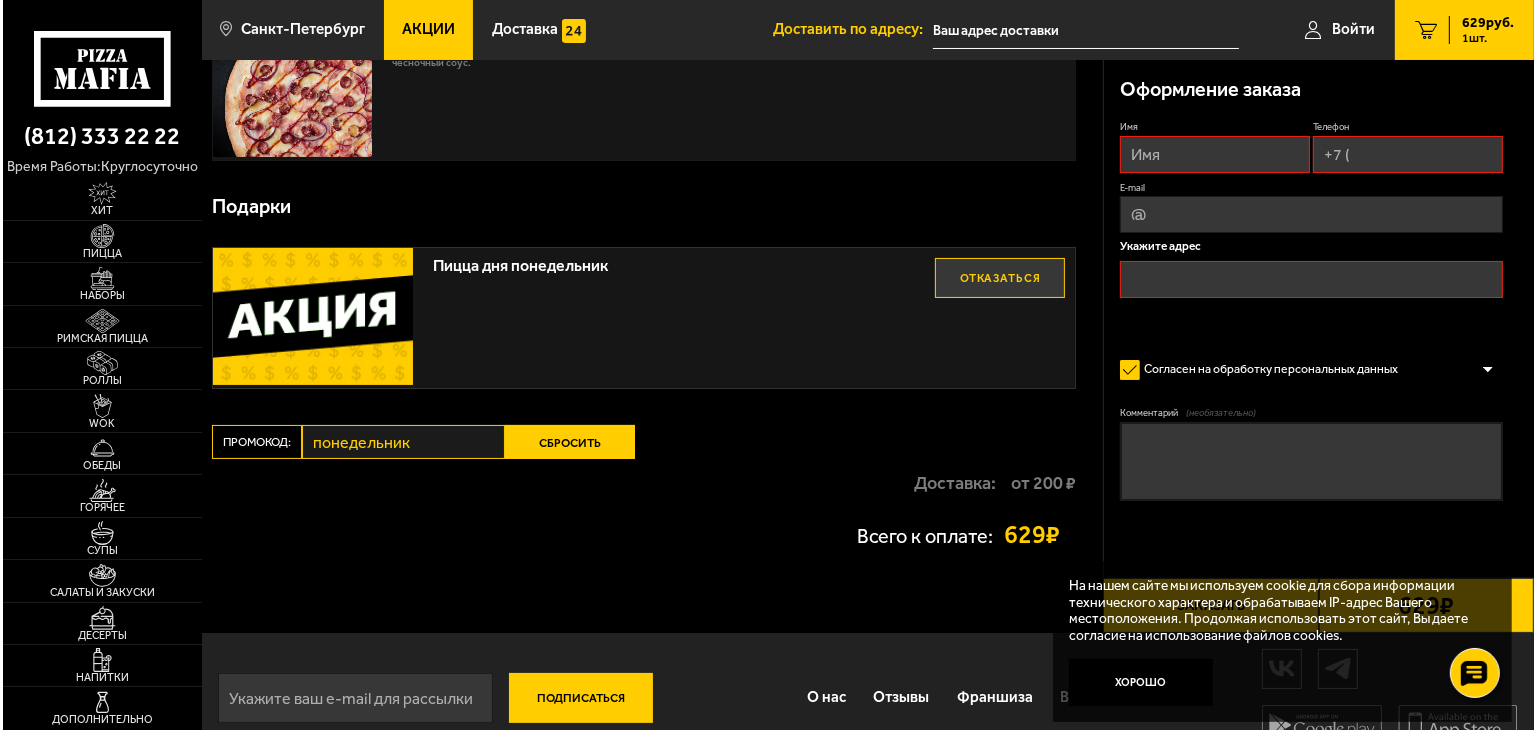 scroll, scrollTop: 118, scrollLeft: 0, axis: vertical 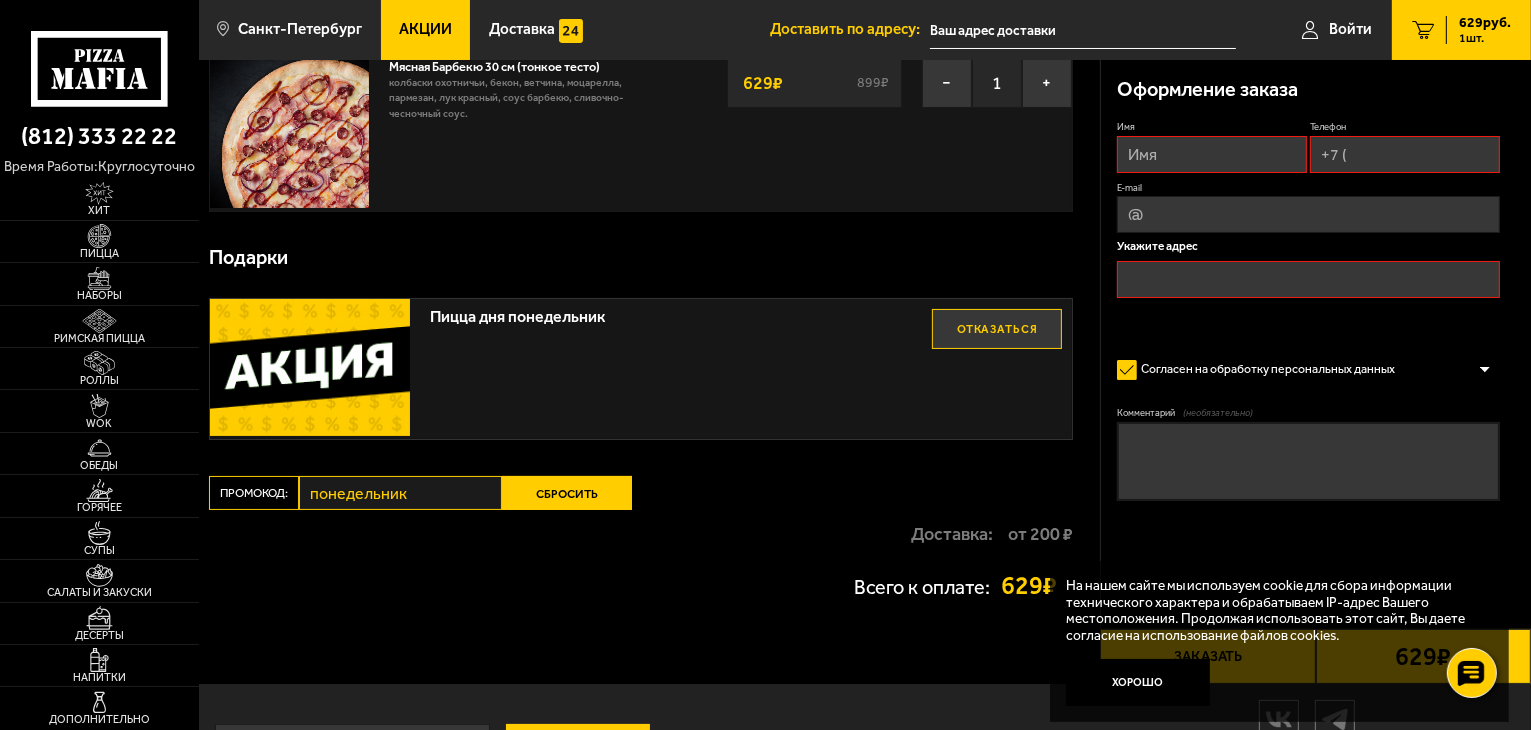 click at bounding box center [1308, 279] 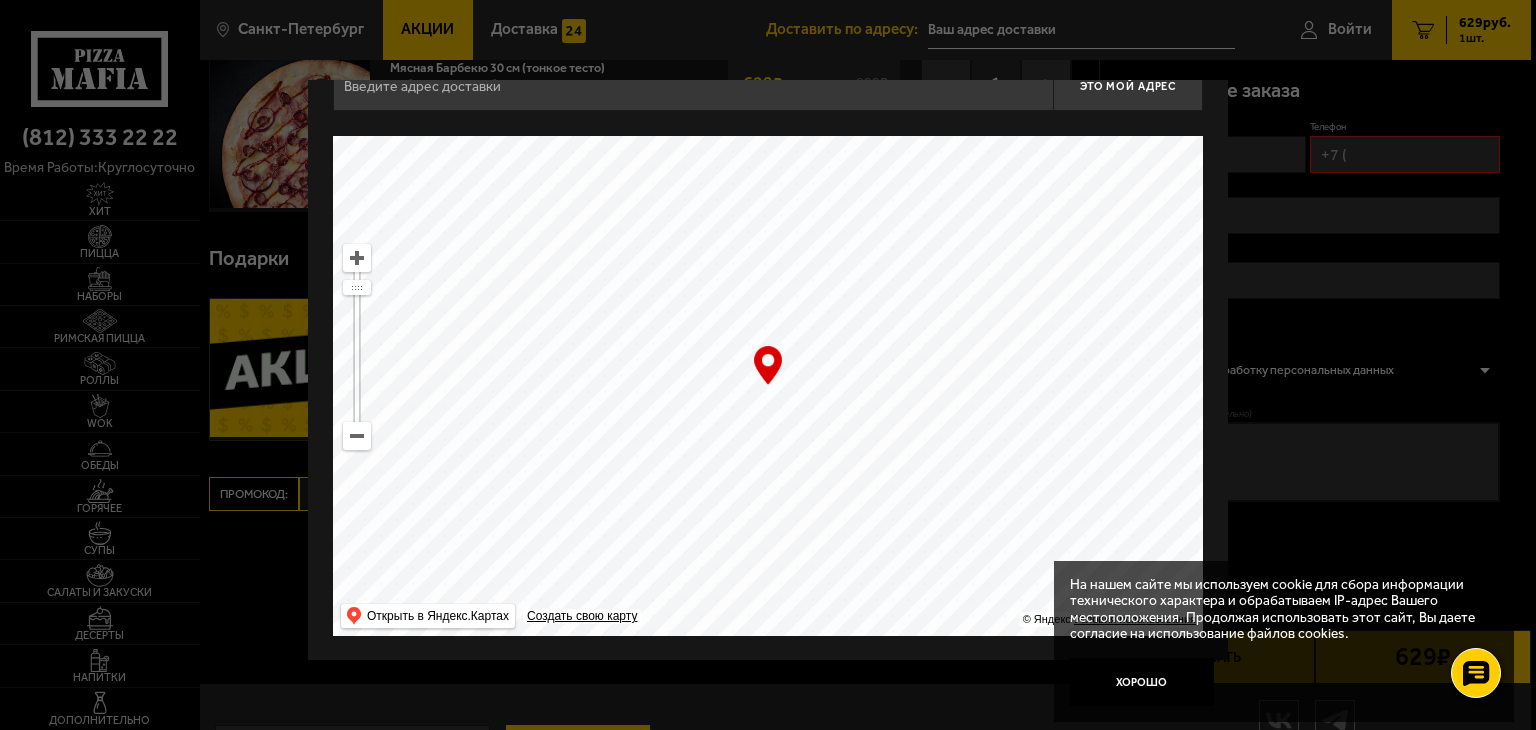 scroll, scrollTop: 0, scrollLeft: 0, axis: both 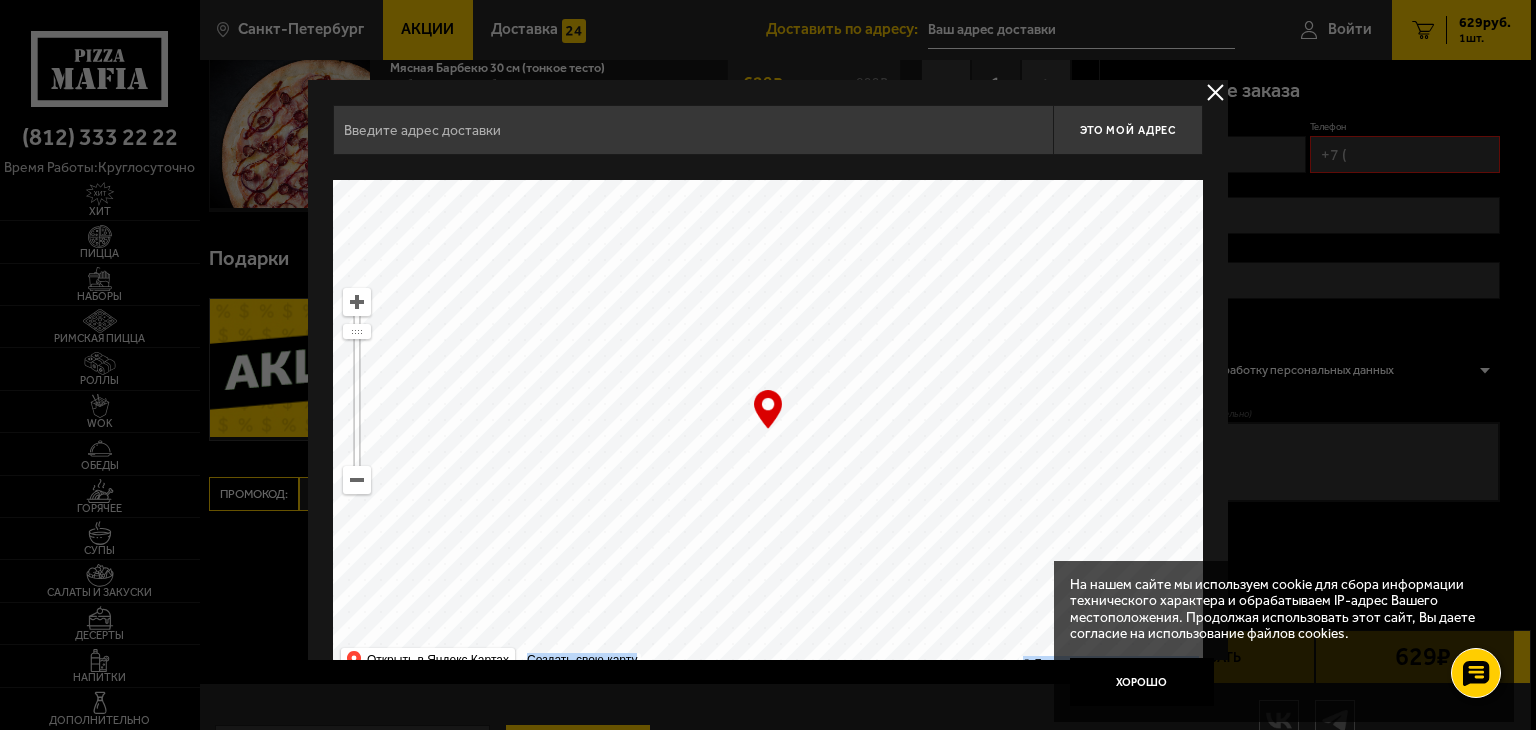 drag, startPoint x: 760, startPoint y: 396, endPoint x: 716, endPoint y: 417, distance: 48.754486 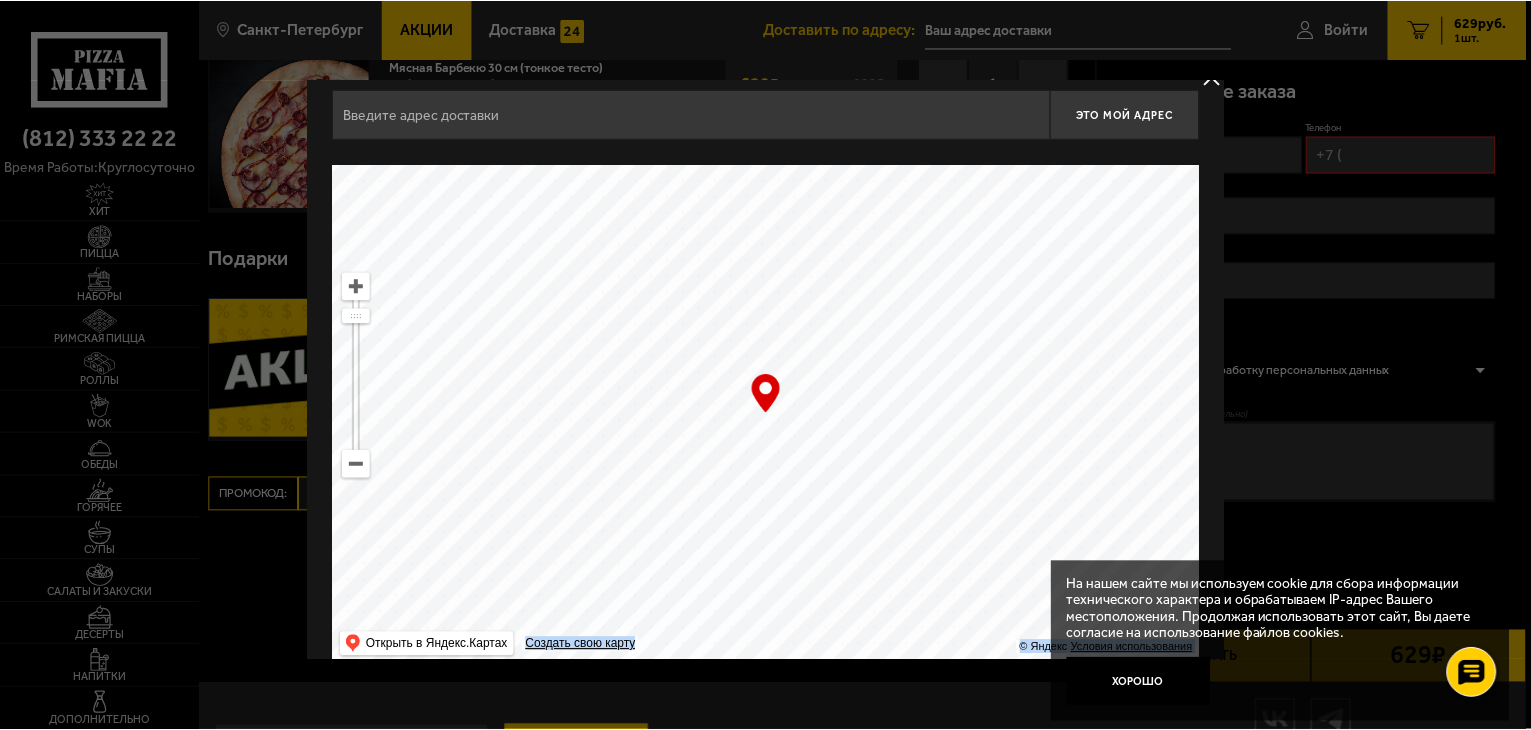 scroll, scrollTop: 0, scrollLeft: 0, axis: both 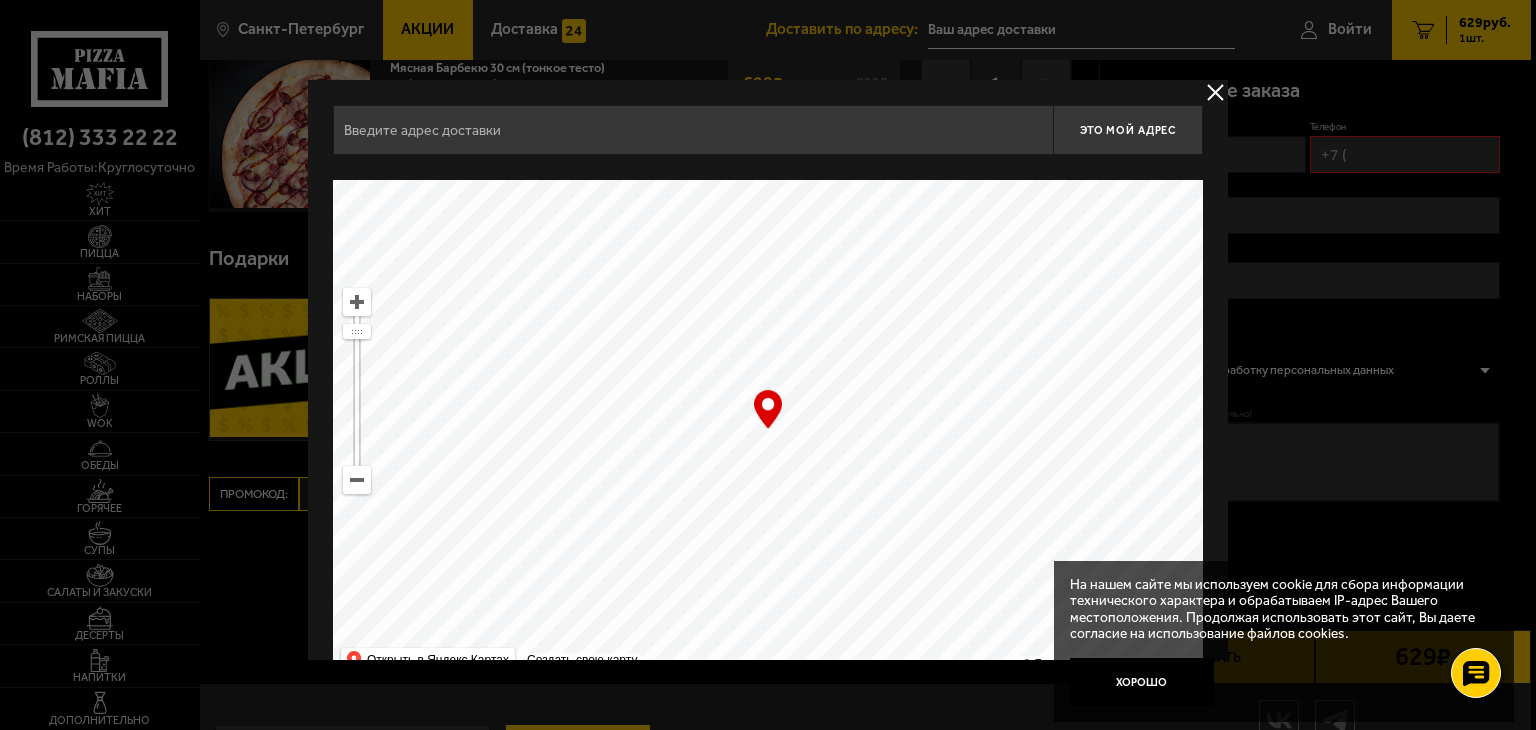 click at bounding box center [693, 130] 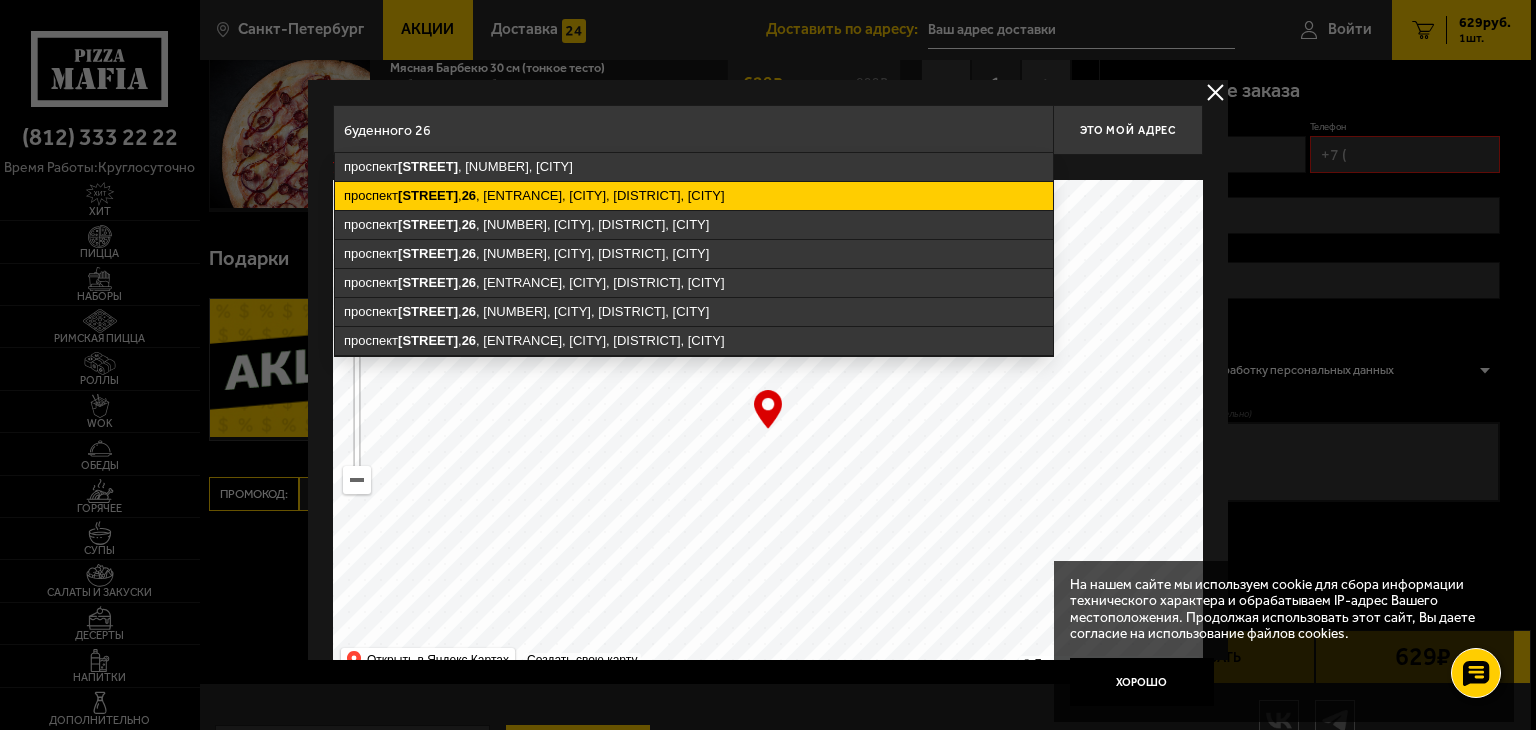 click on "[STREET] [NUMBER], [CITY], [DISTRICT], [CITY]" at bounding box center [694, 196] 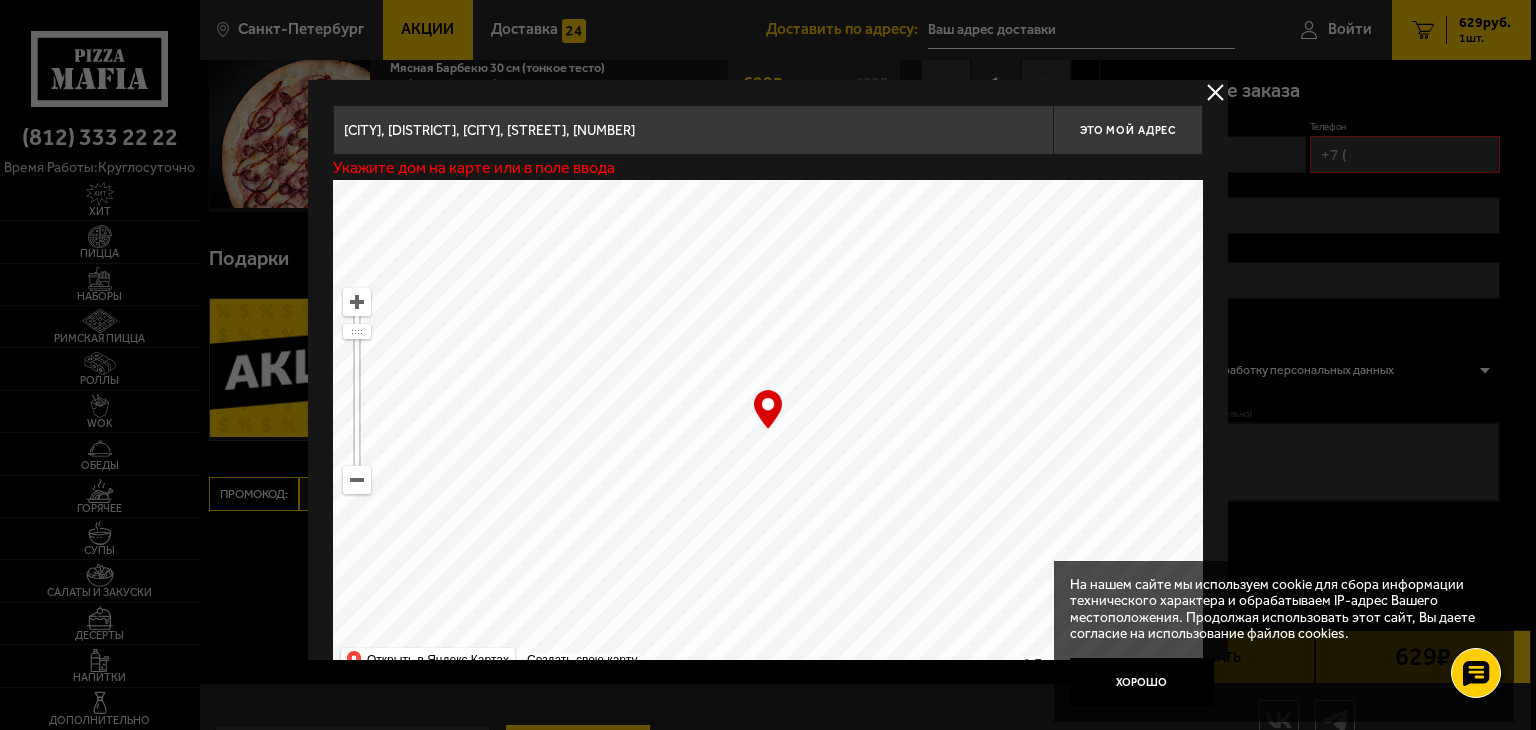 type on "[CITY], [DISTRICT], [CITY], [STREET], [NUMBER]" 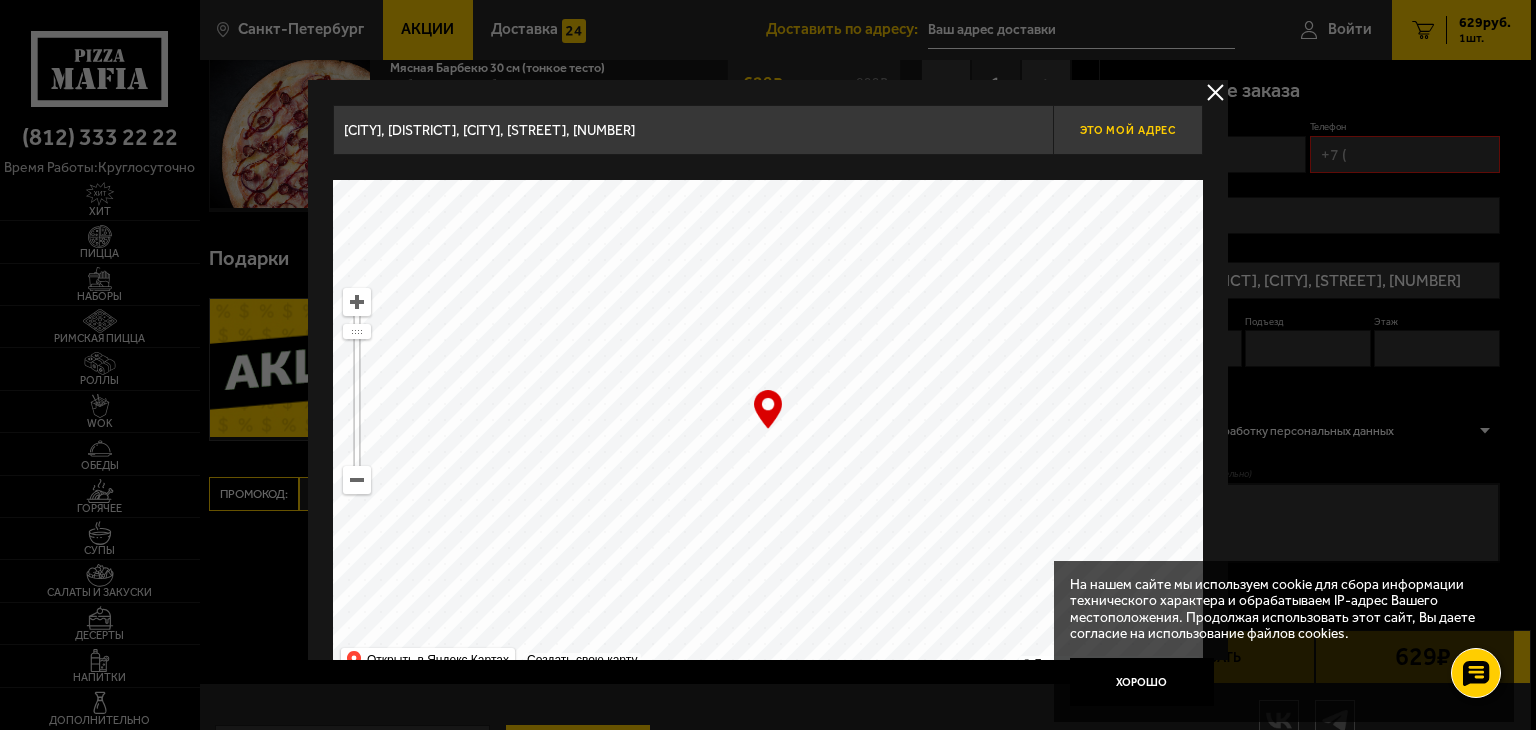 click on "Это мой адрес" at bounding box center [1128, 130] 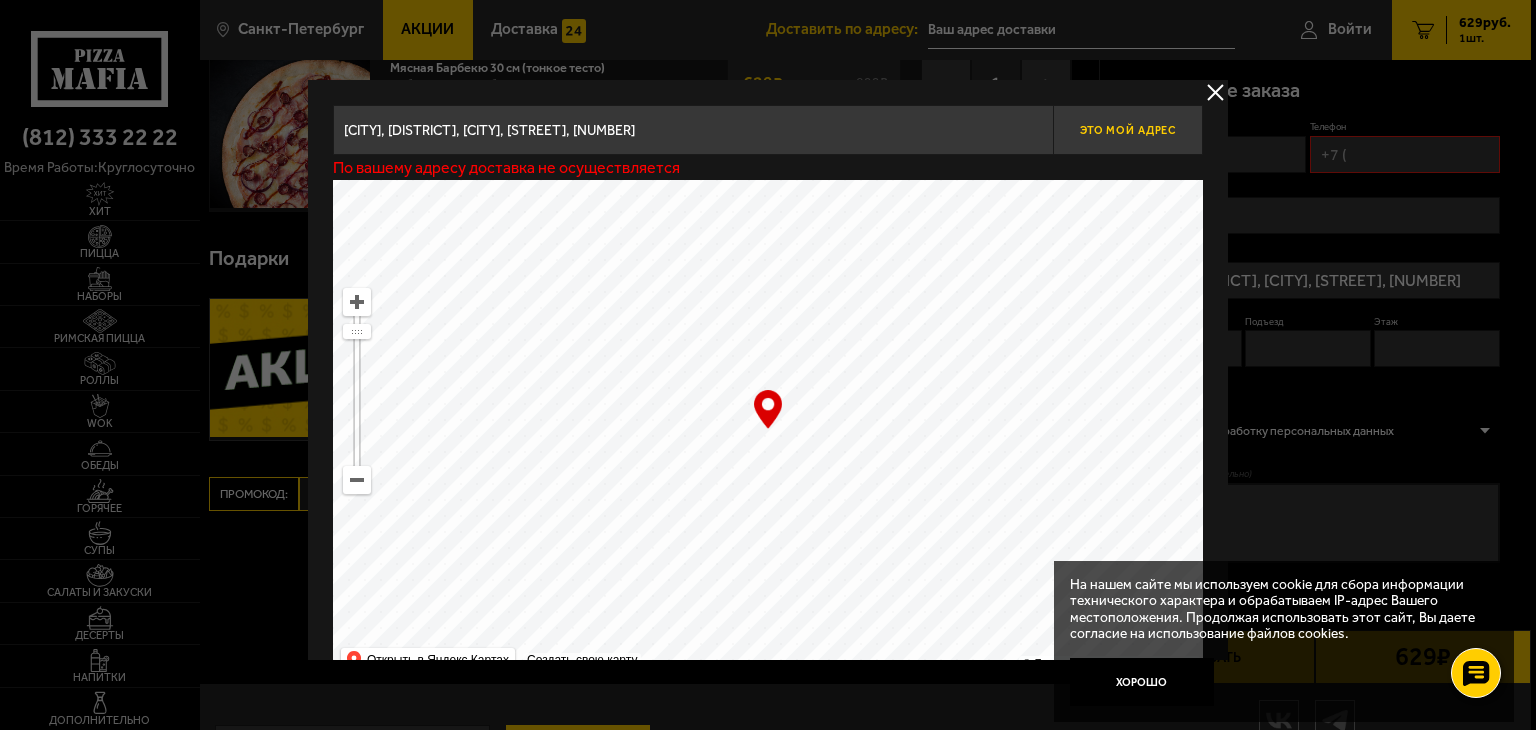 click on "Это мой адрес" at bounding box center (1128, 130) 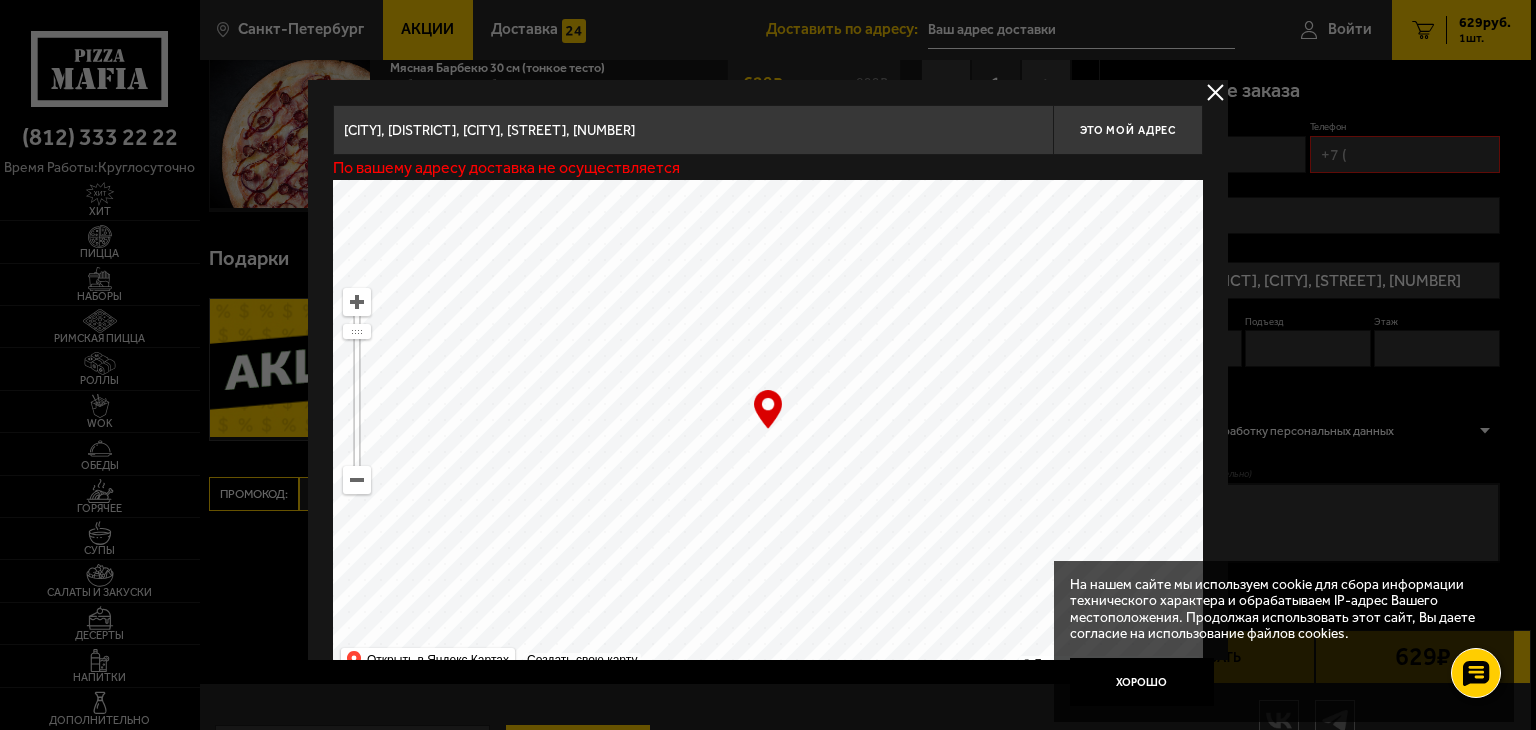 click at bounding box center [768, 365] 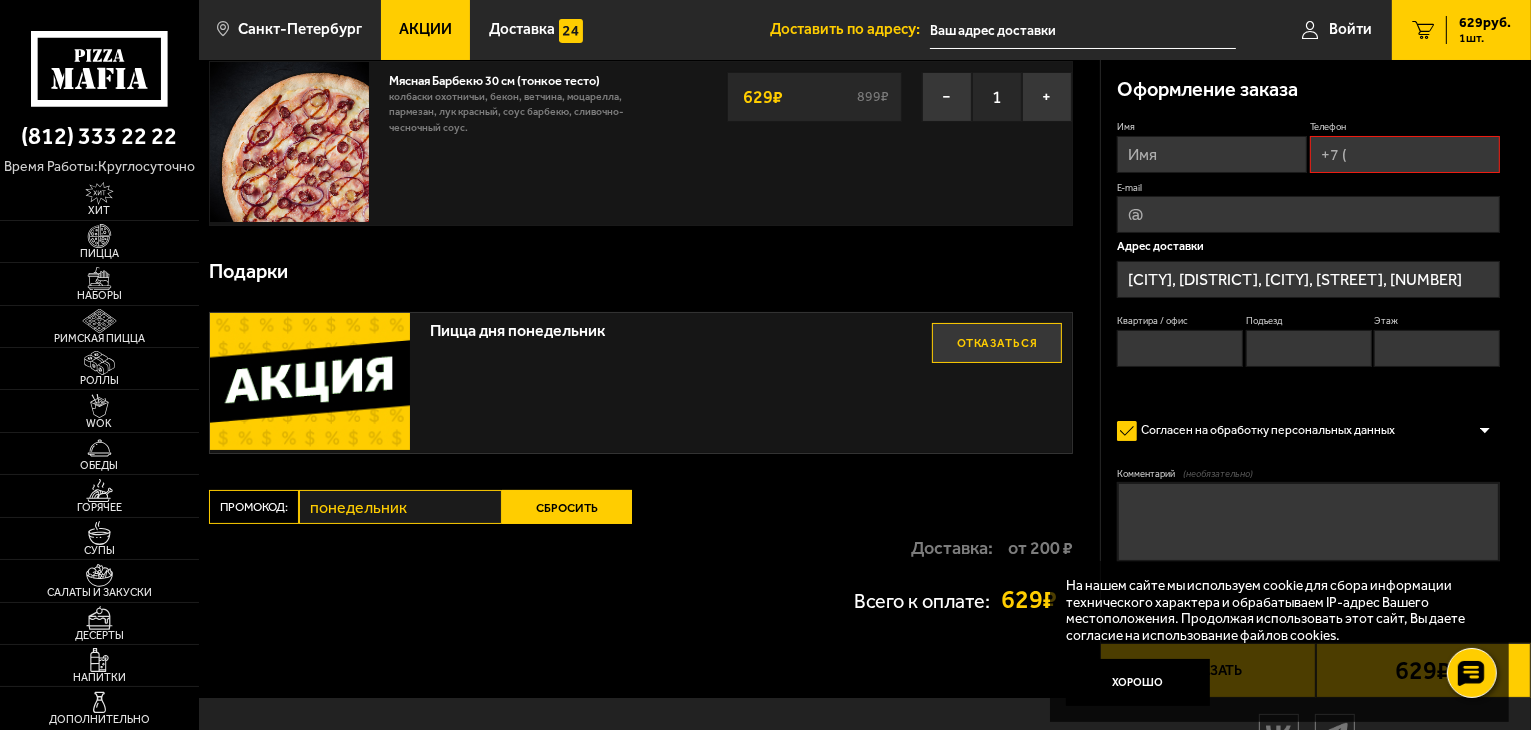 scroll, scrollTop: 0, scrollLeft: 0, axis: both 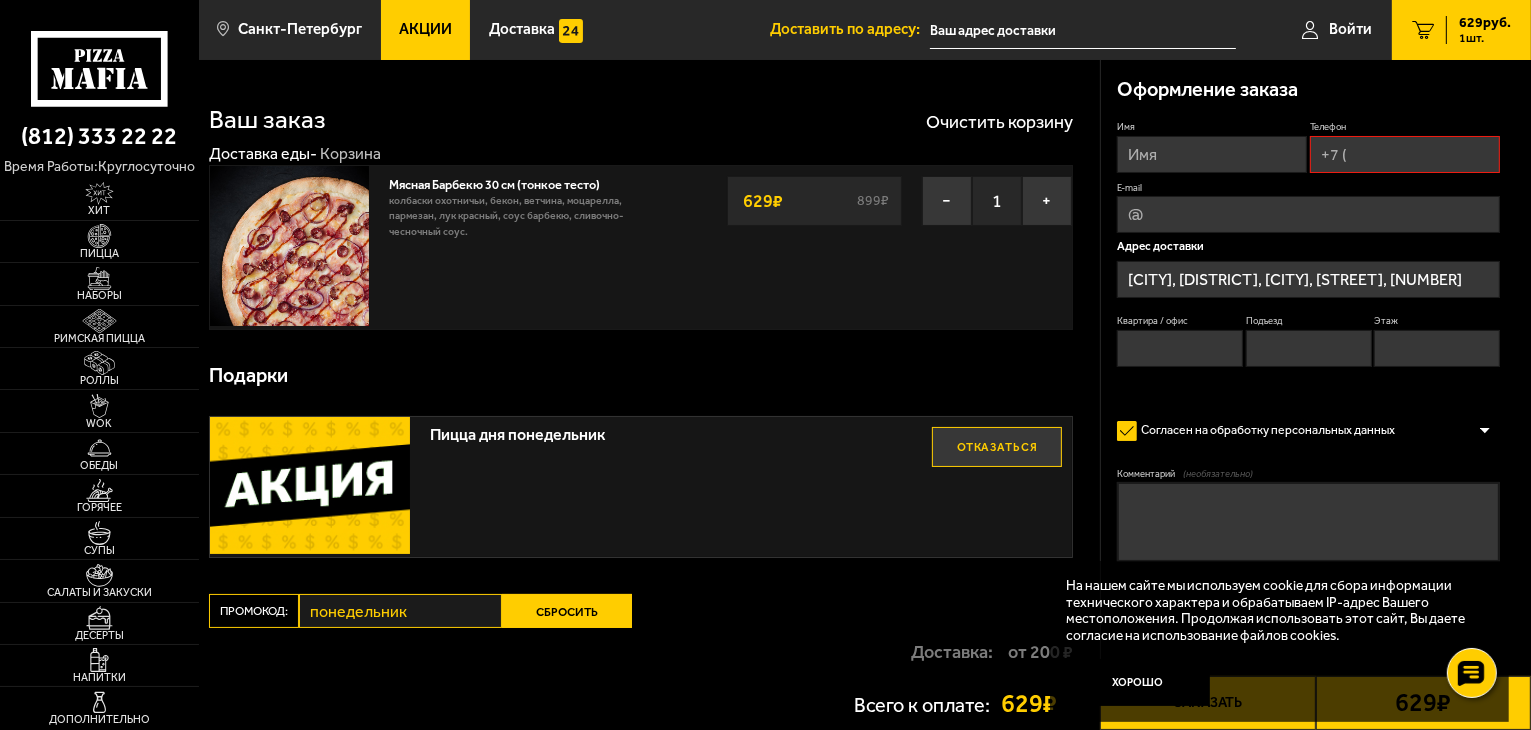 click on "Телефон" at bounding box center (1405, 154) 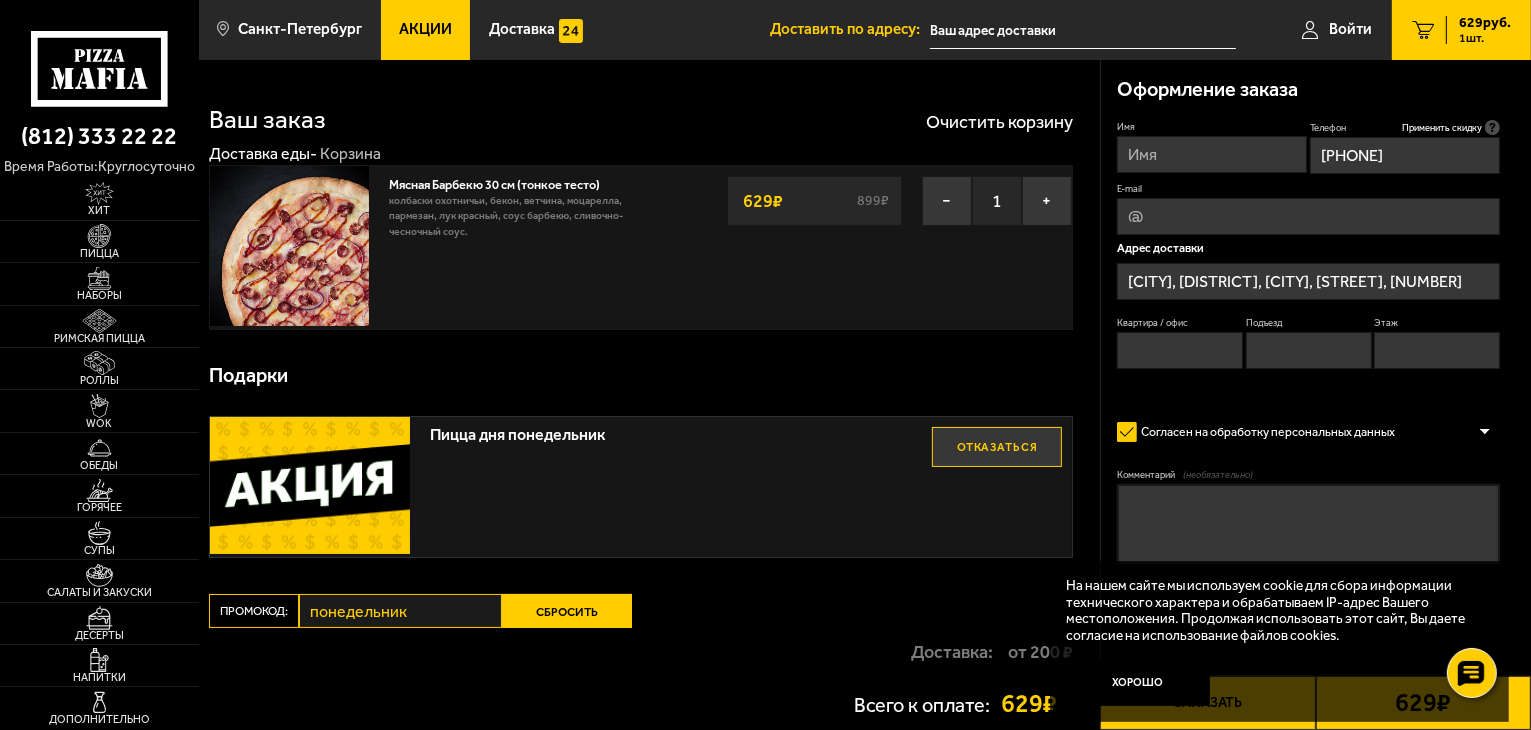 type on "[PHONE]" 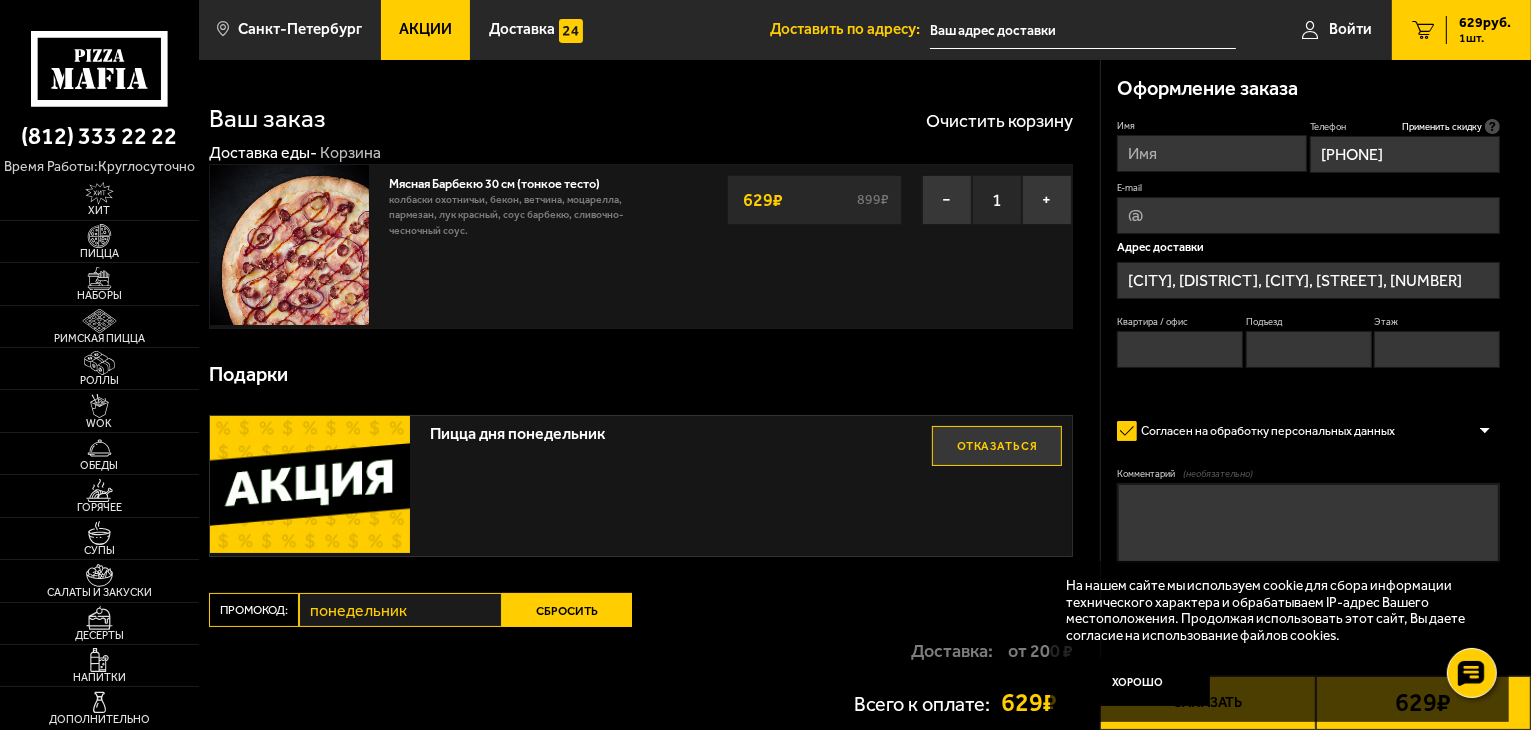 scroll, scrollTop: 100, scrollLeft: 0, axis: vertical 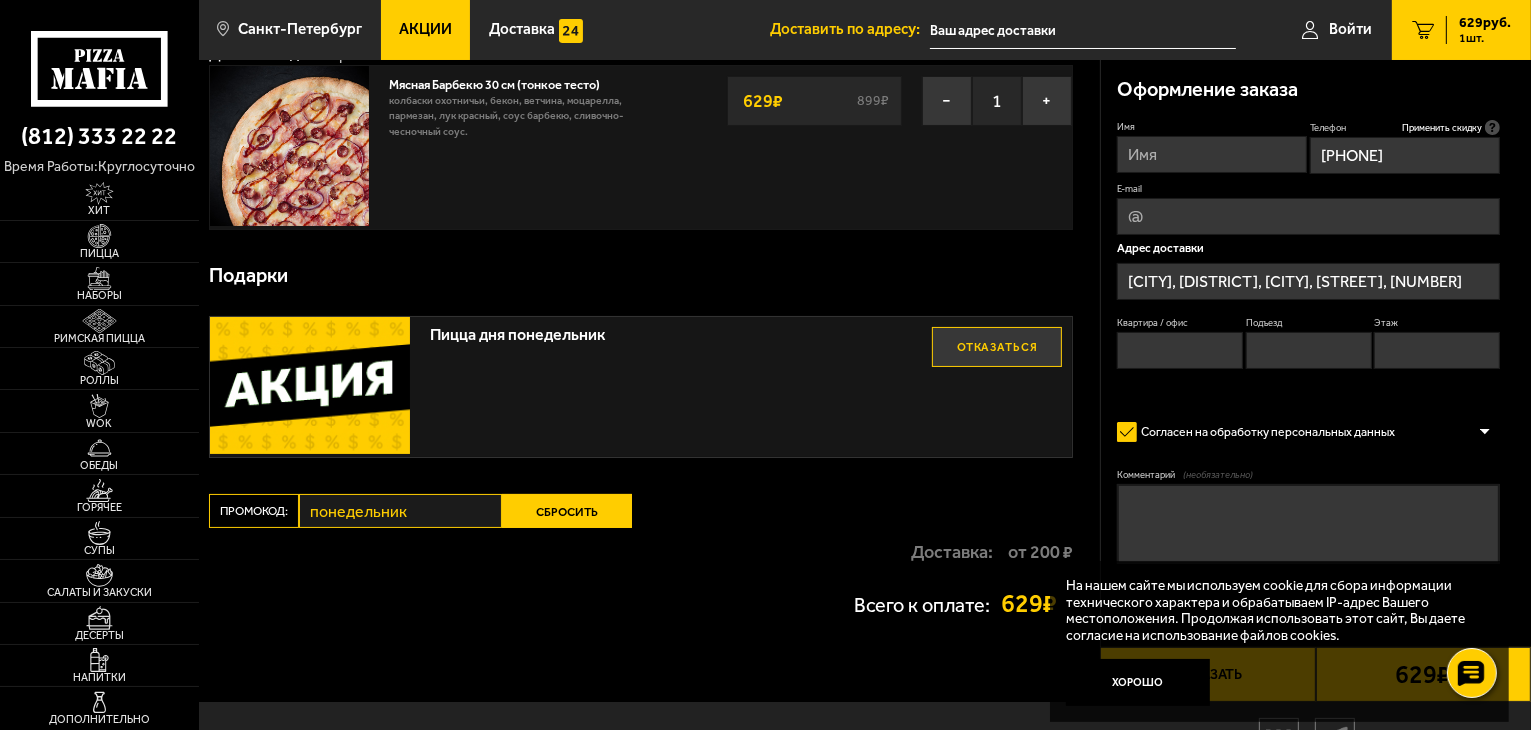 click on "Комментарий   (необязательно)" at bounding box center (1308, 524) 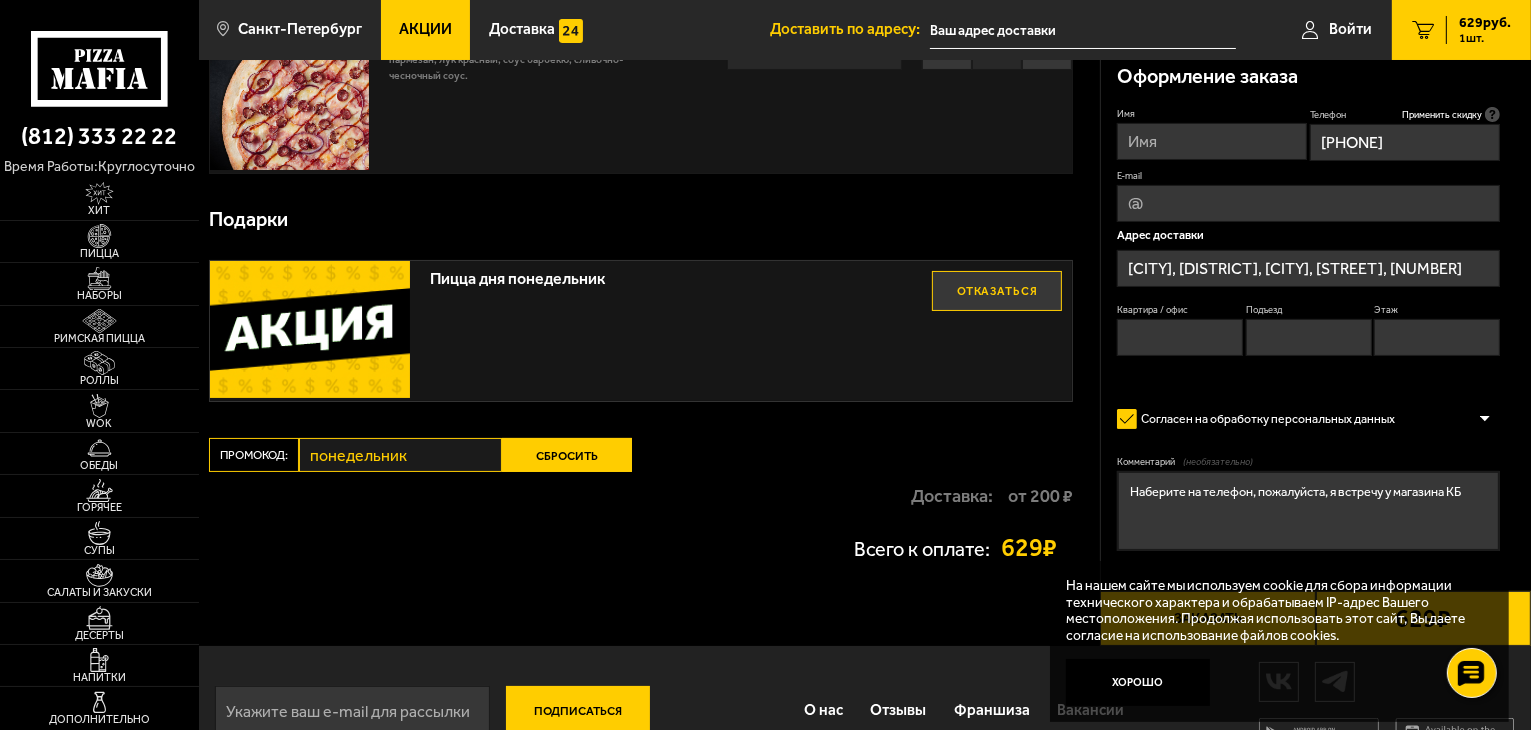 scroll, scrollTop: 218, scrollLeft: 0, axis: vertical 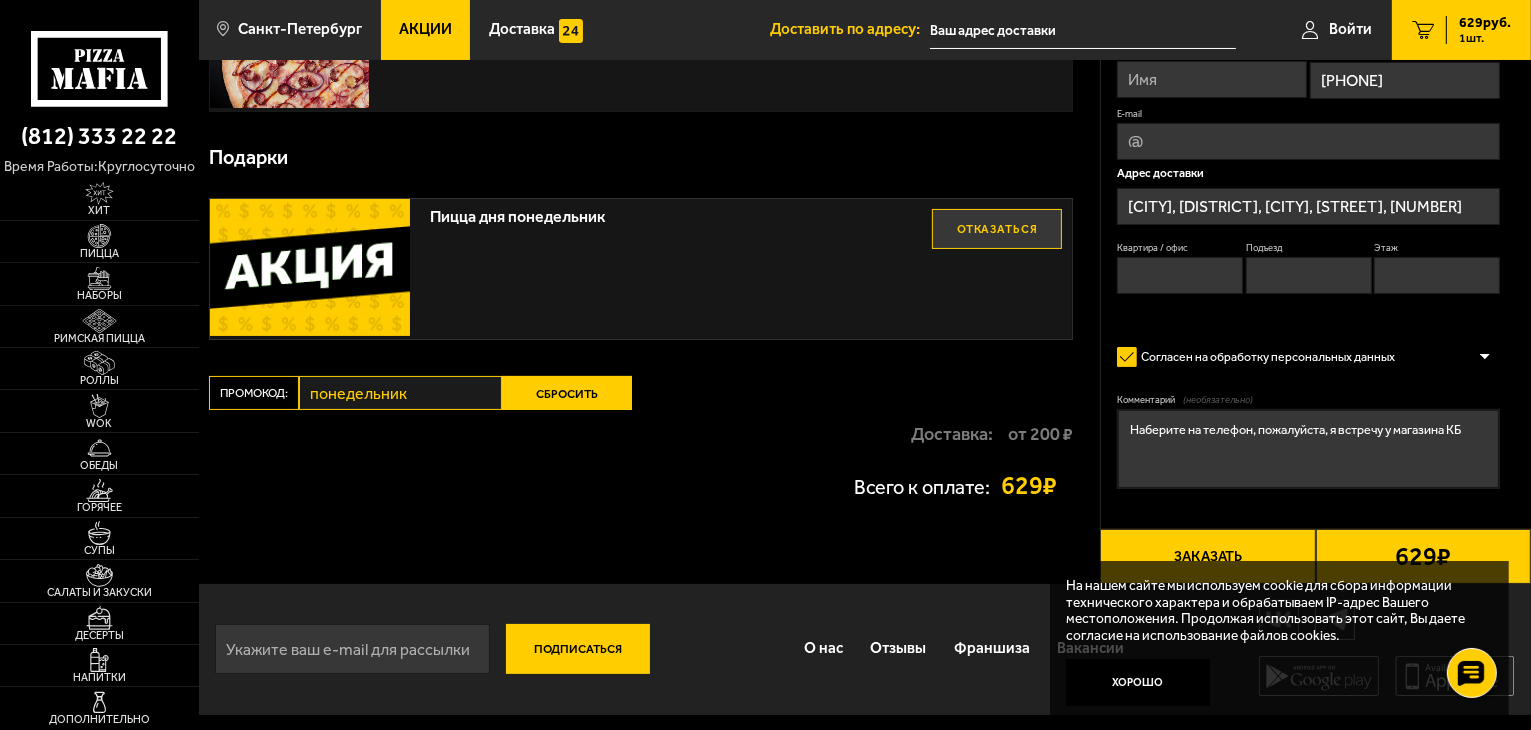 type on "Наберите на телефон, пожалуйста, я встречу у магазина КБ" 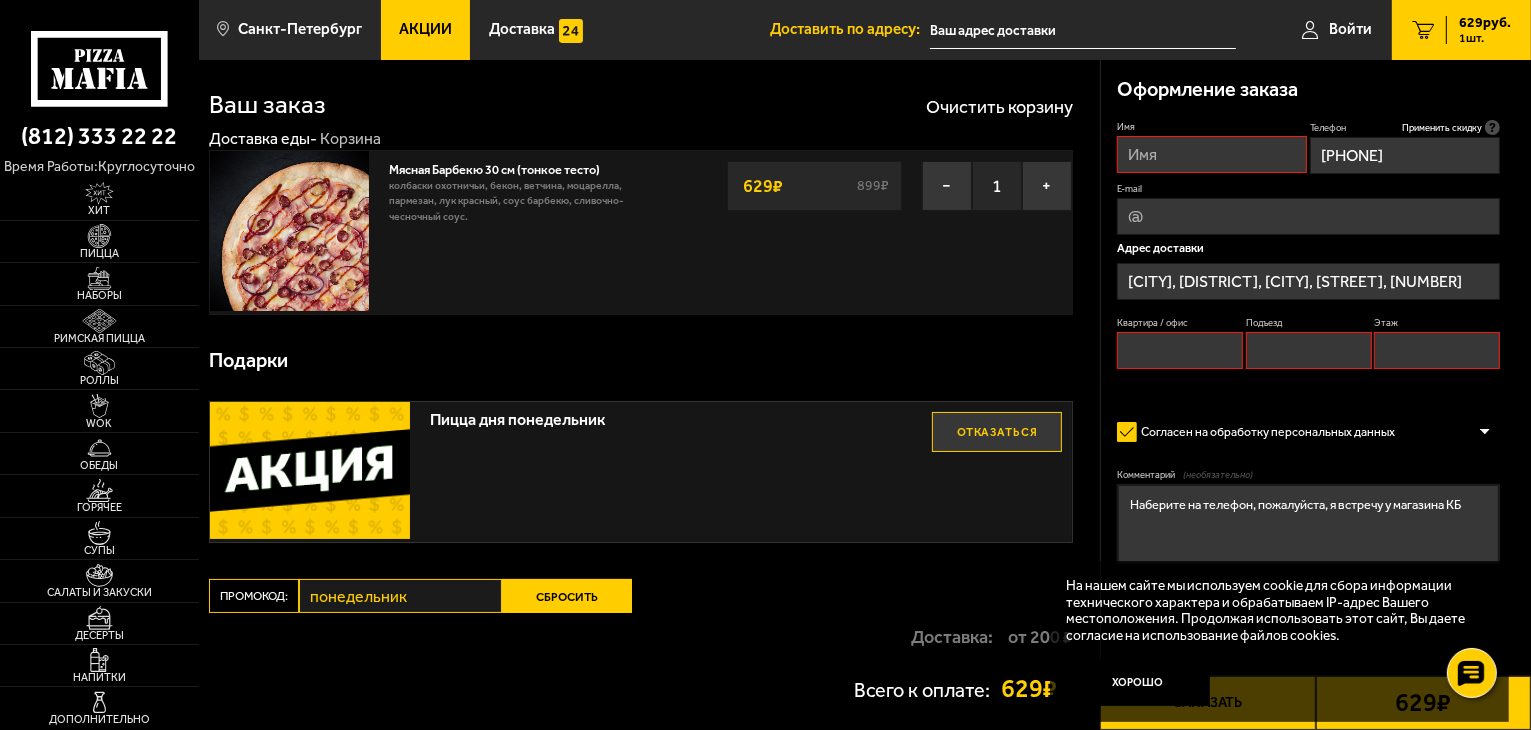 scroll, scrollTop: 0, scrollLeft: 0, axis: both 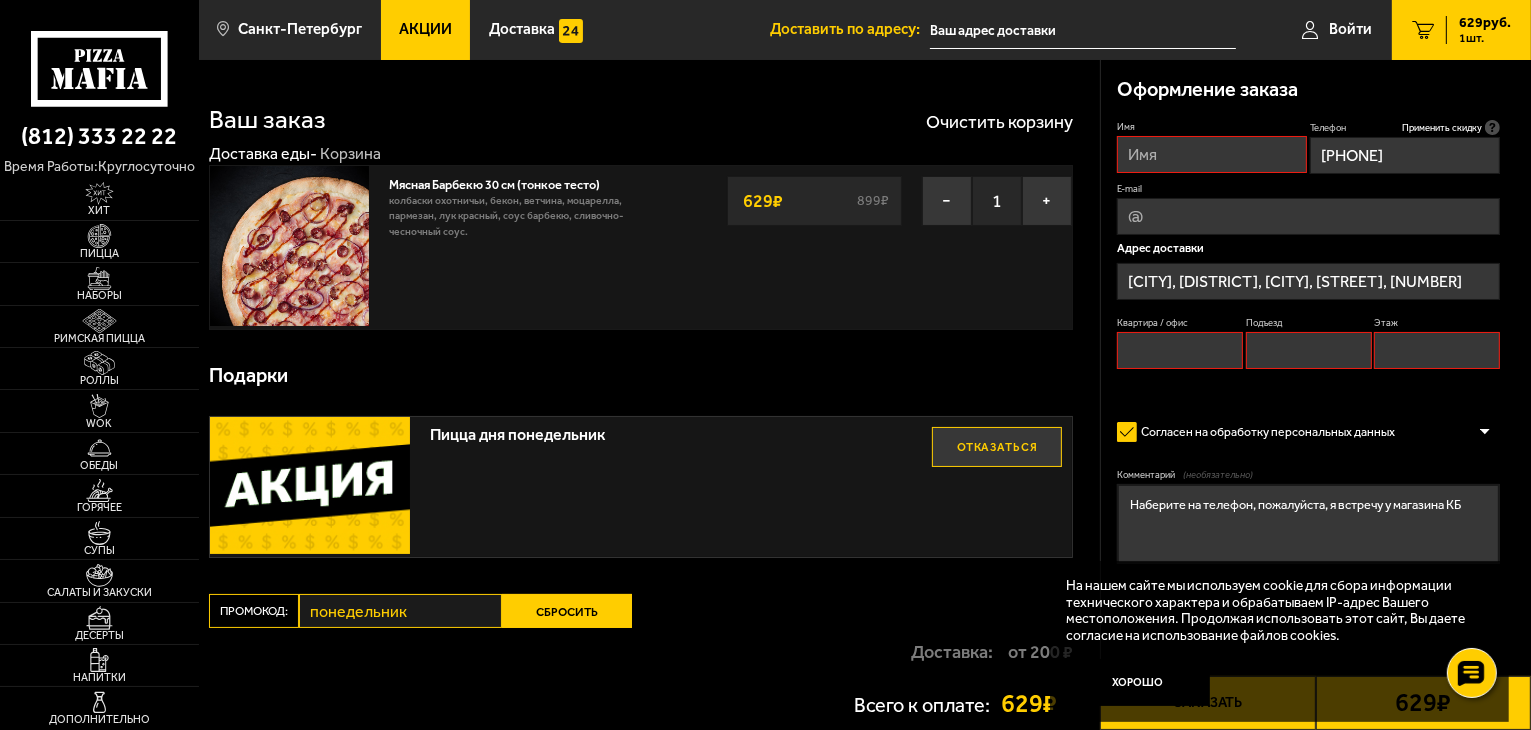 click on "Квартира / офис" at bounding box center [1180, 350] 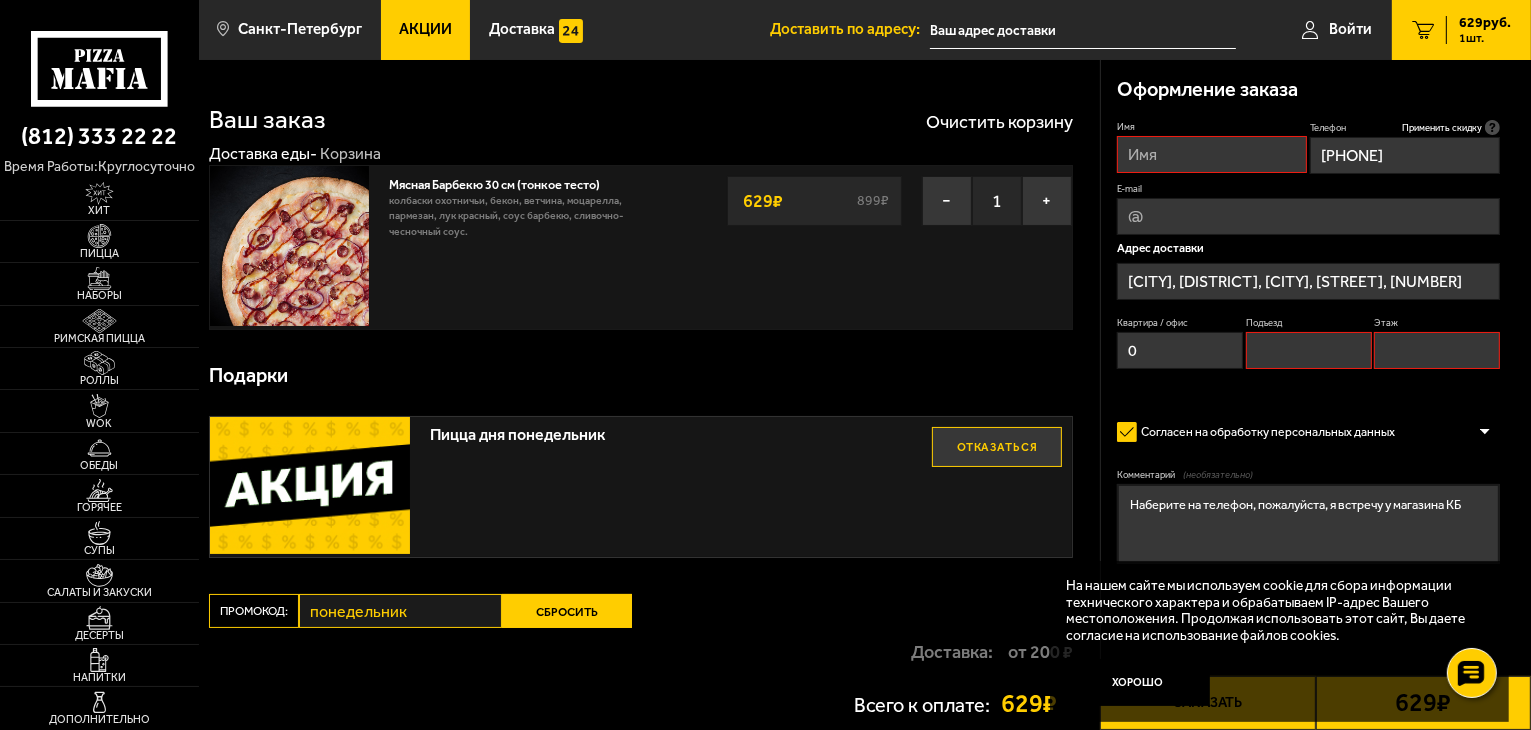 type on "0" 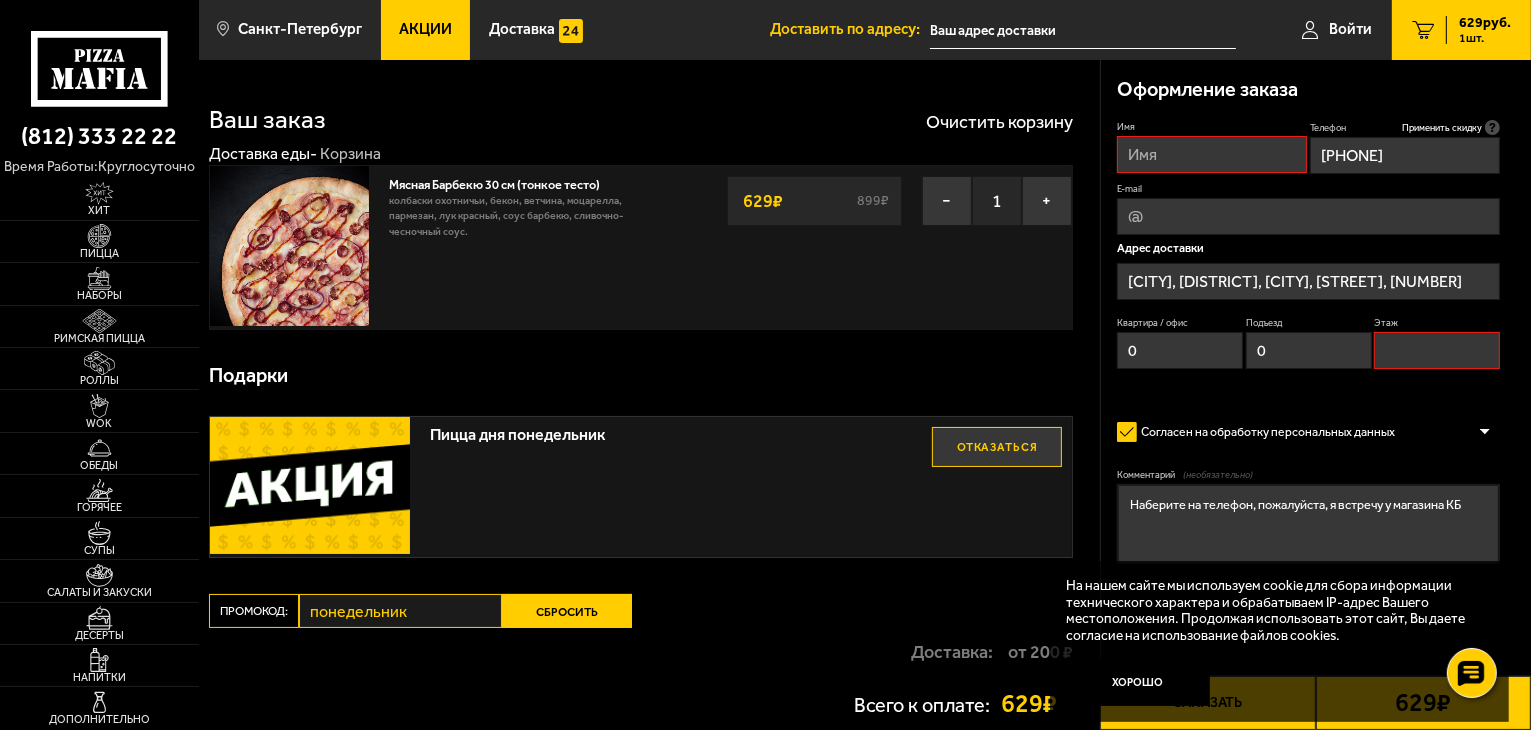 type on "0" 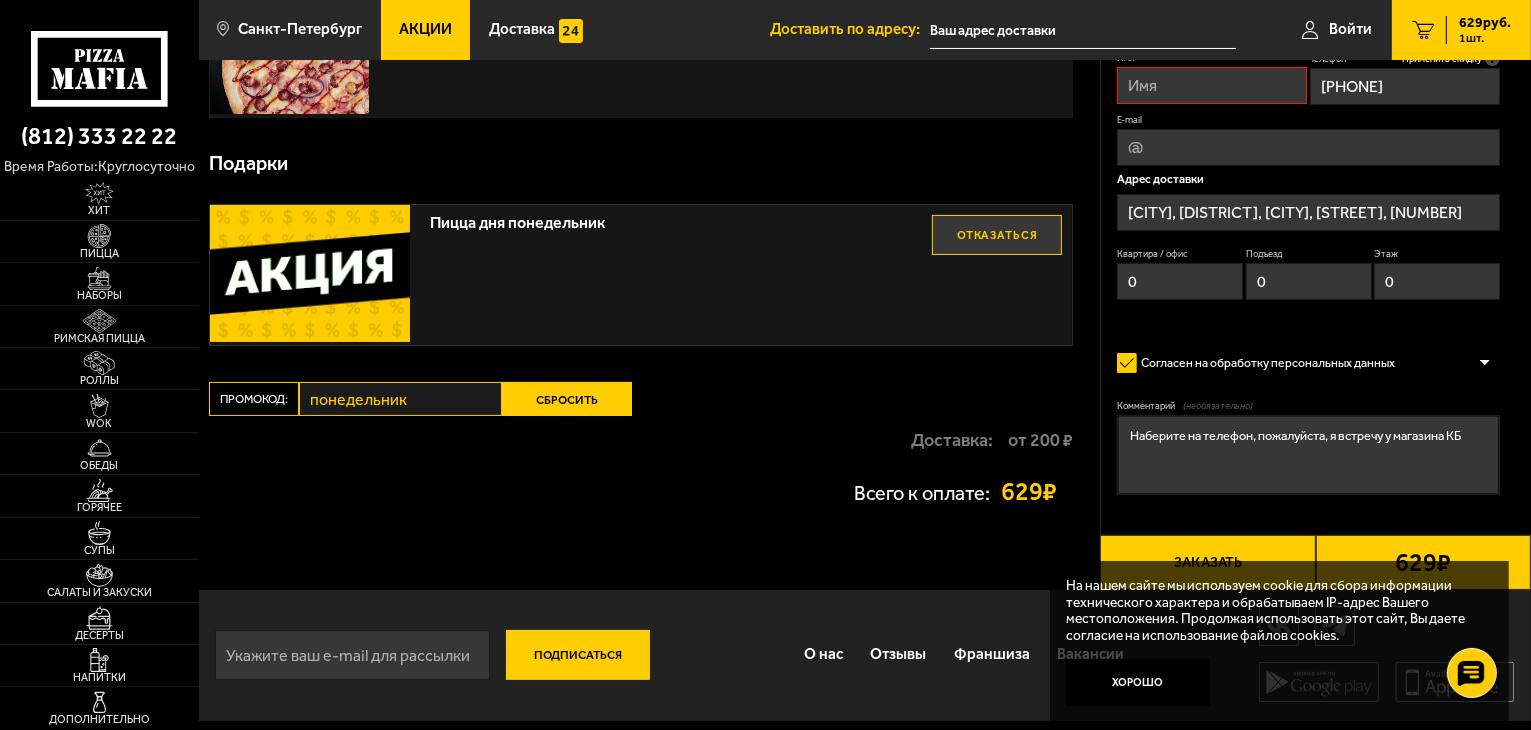 scroll, scrollTop: 218, scrollLeft: 0, axis: vertical 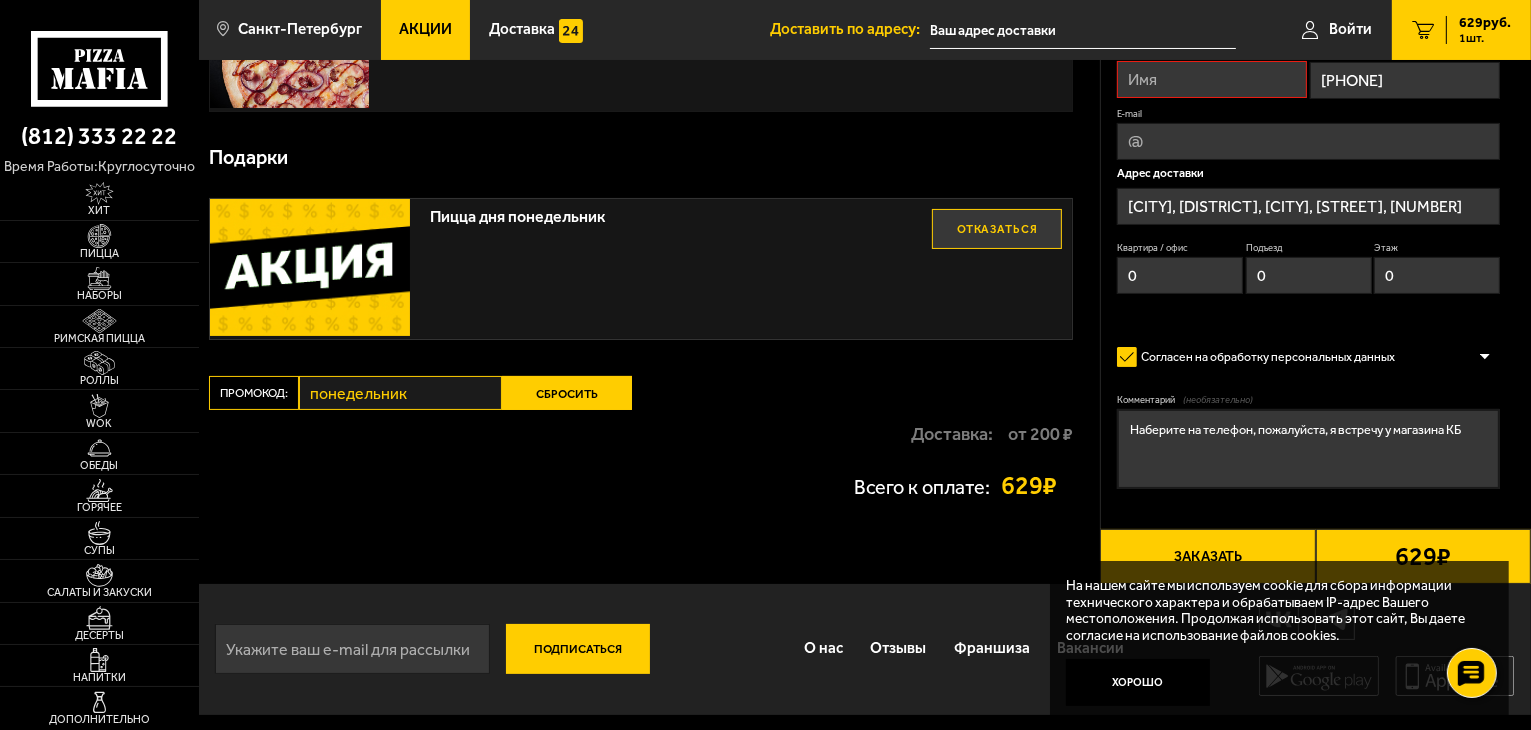 type on "0" 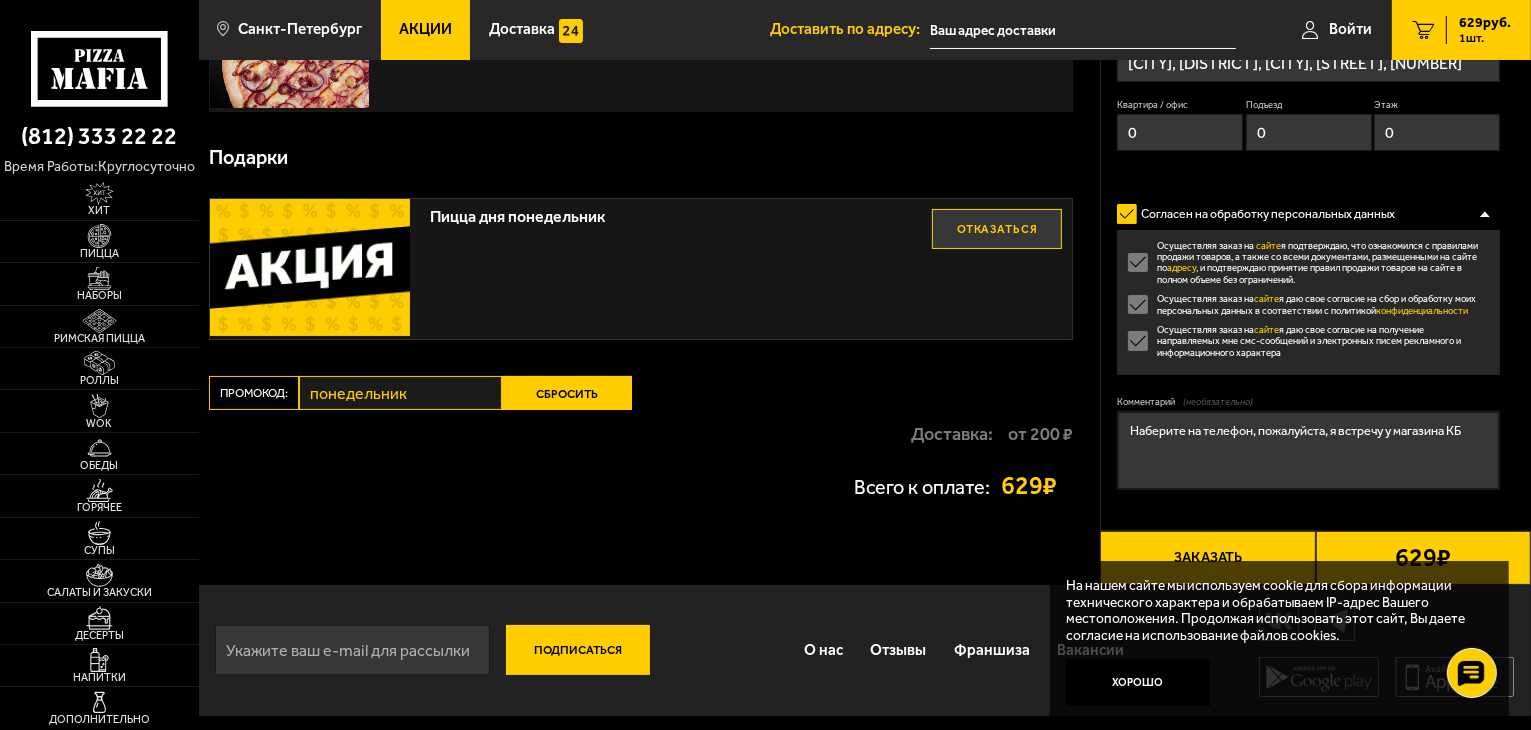 click on "Осуществляя заказ на  сайте   я даю свое согласие на сбор и обработку моих персональных данных в соответствии с политикой  конфиденциальности" at bounding box center [1308, 304] 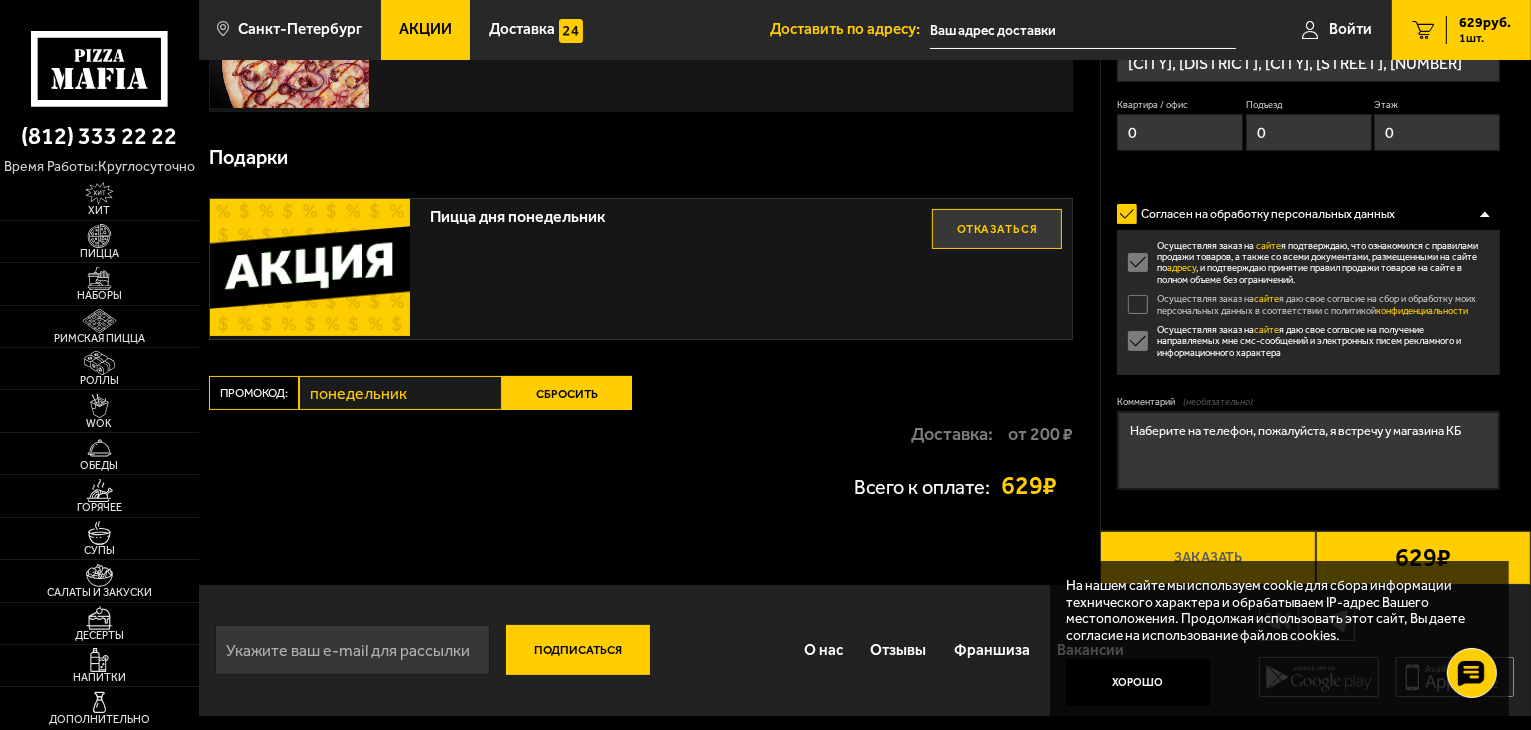 click on "Осуществляя заказ на  сайте   я даю свое согласие на сбор и обработку моих персональных данных в соответствии с политикой  конфиденциальности" at bounding box center [1308, 304] 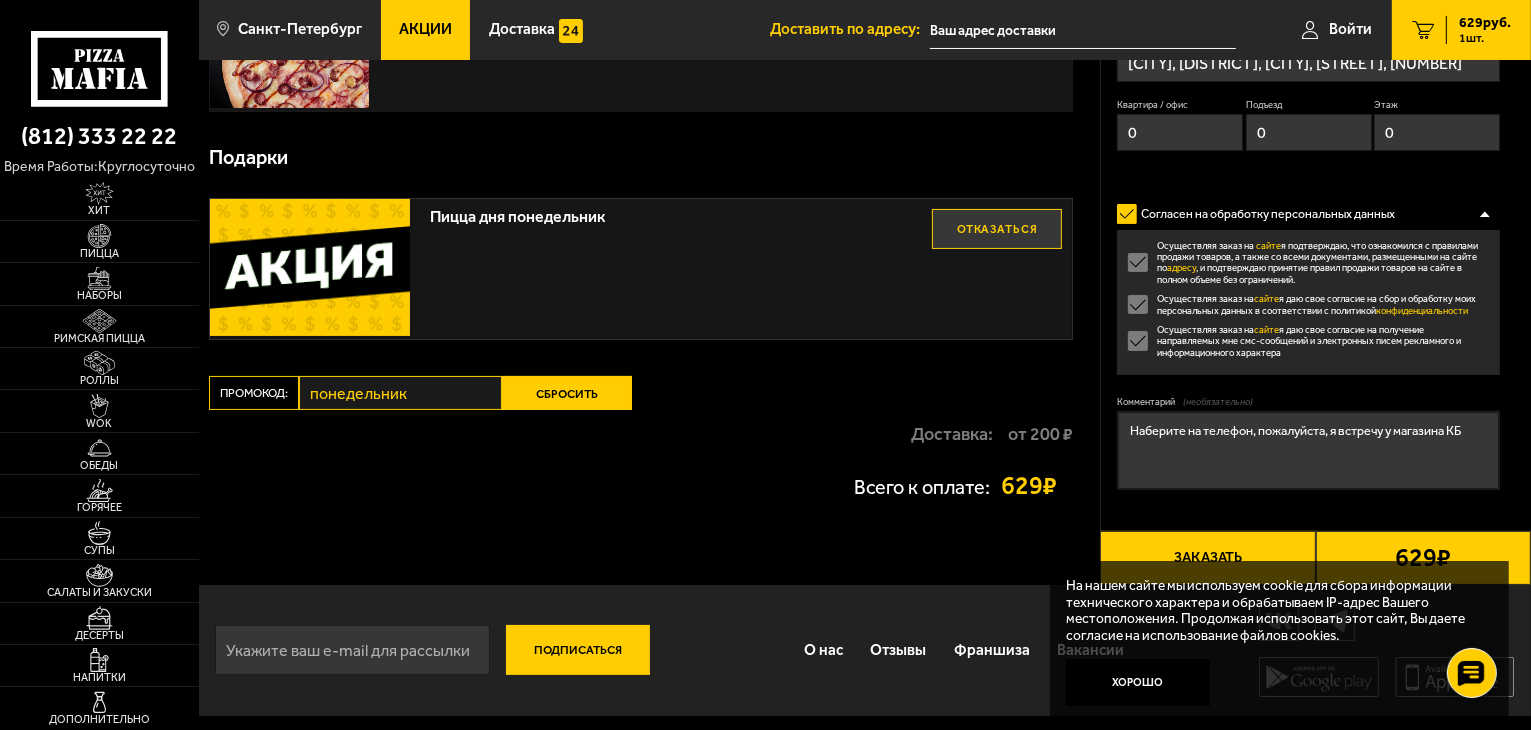 click on "Осуществляя заказ на  сайте   я даю свое согласие на сбор и обработку моих персональных данных в соответствии с политикой  конфиденциальности" at bounding box center (1308, 304) 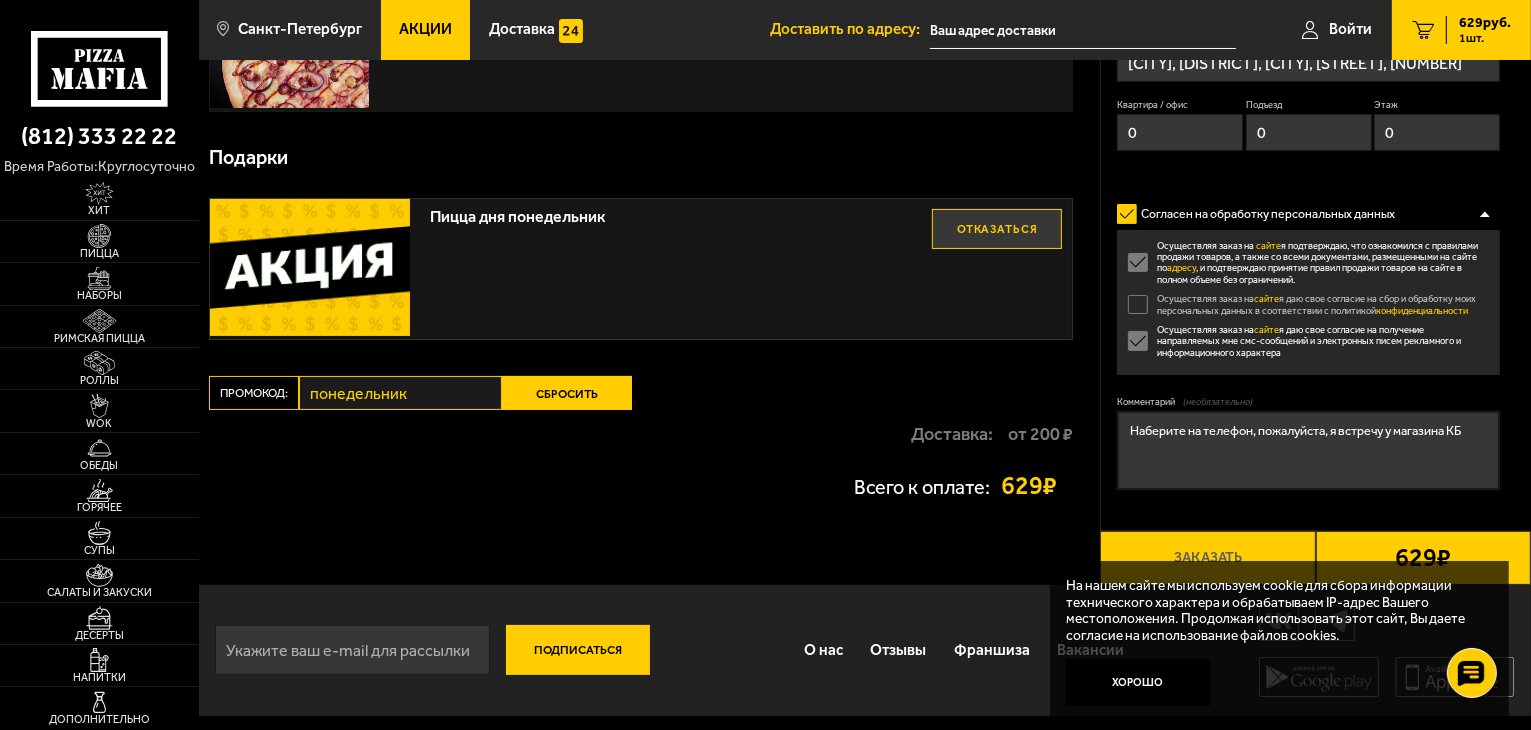 click on "Осуществляя заказ на  сайте  я даю свое согласие на получение направляемых мне смс-сообщений и электронных писем рекламного и информационного характера" at bounding box center (1308, 341) 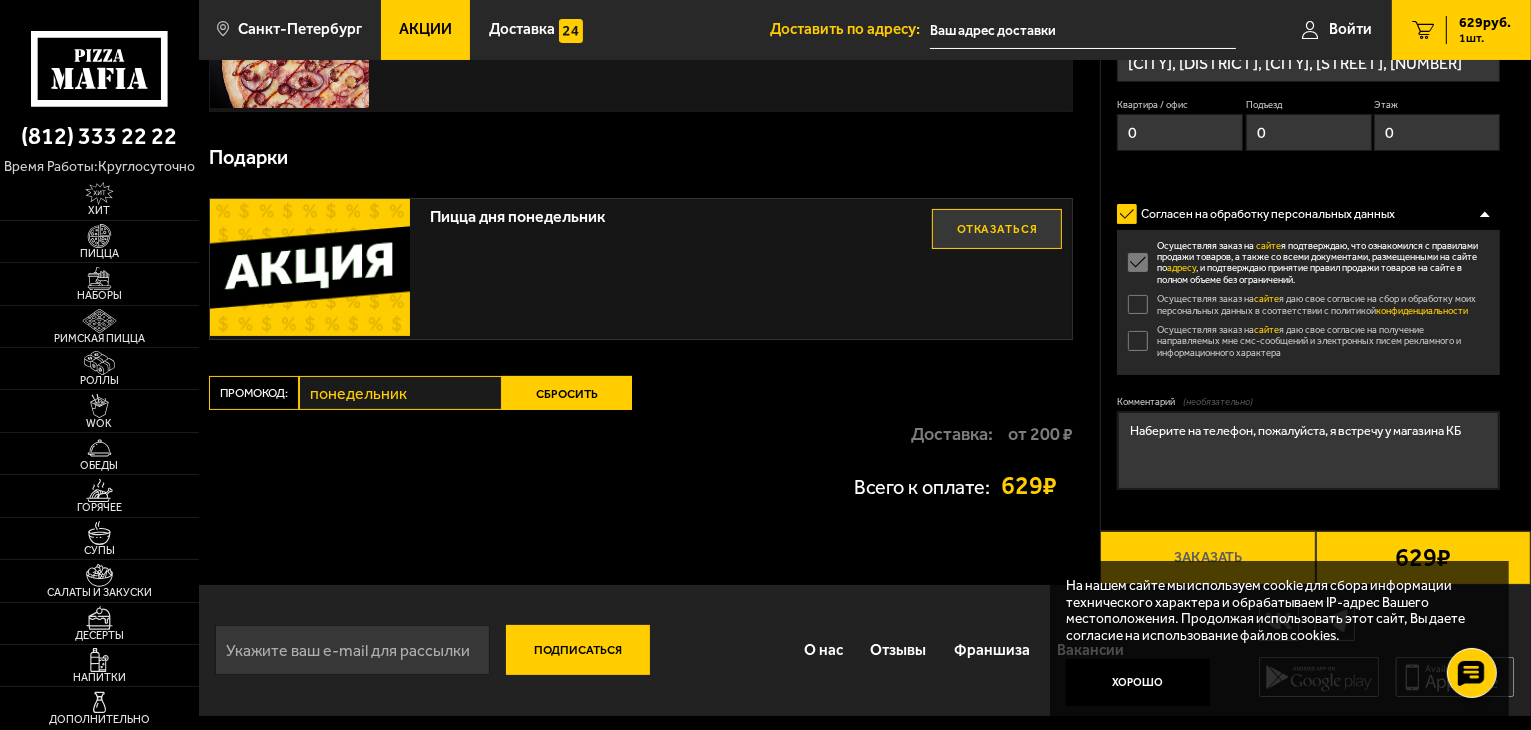 click on "[FIRST] [PHONE] [EMAIL] [ADDRESS] [APARTMENT] [ENTRANCE] [FLOOR] [AGREEMENT] [ORDER] [AGREEMENT] [AGREEMENT]" at bounding box center (1308, 243) 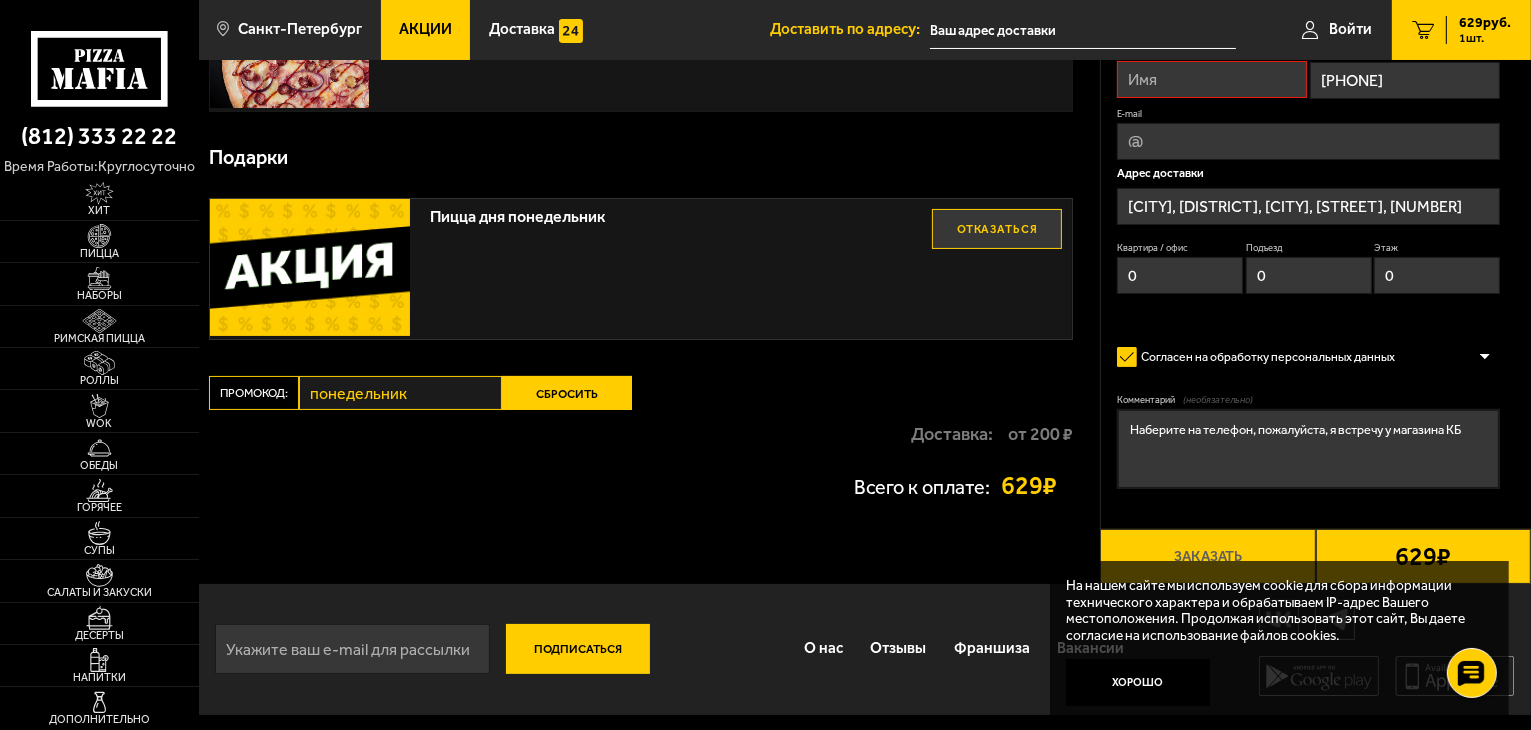 scroll, scrollTop: 0, scrollLeft: 0, axis: both 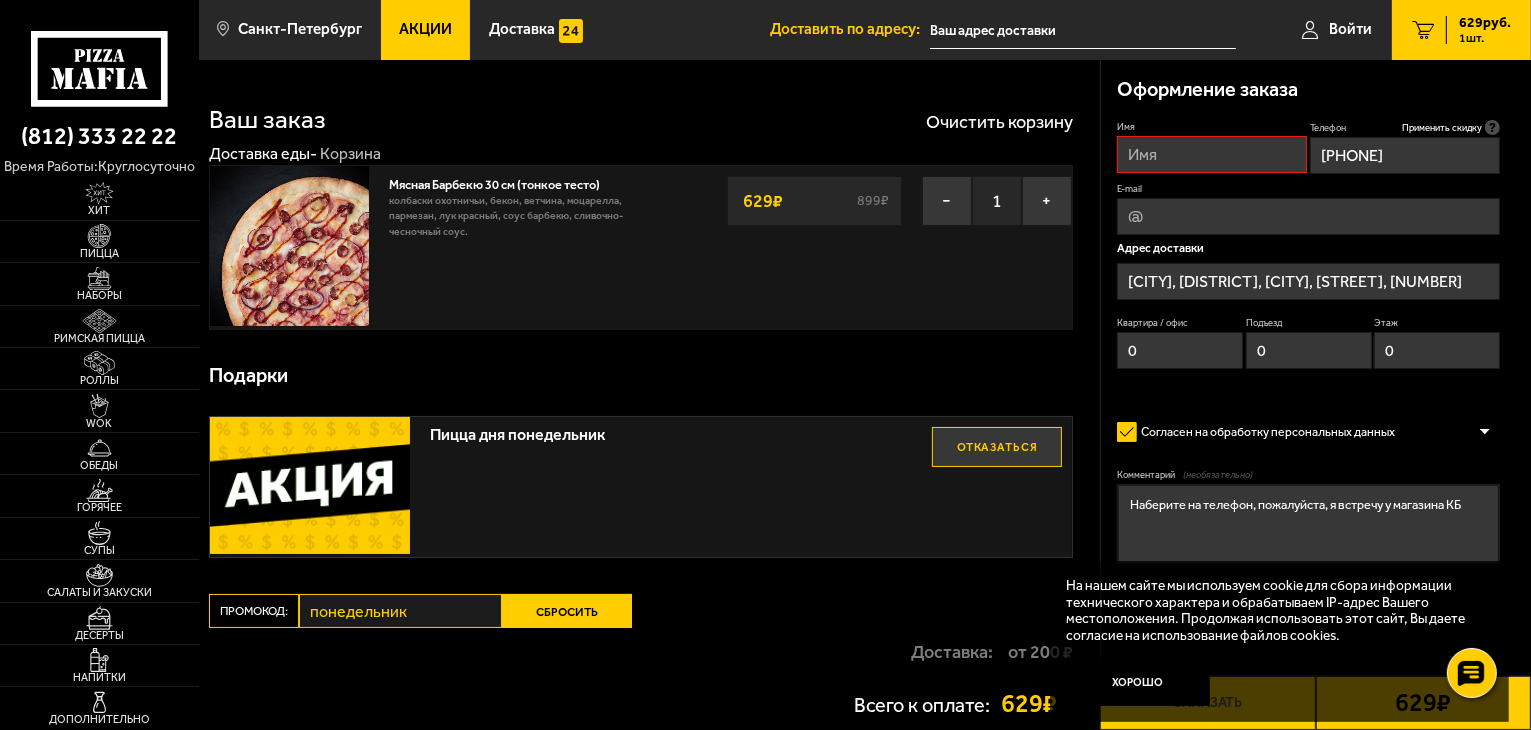 click on "Имя" at bounding box center (1212, 154) 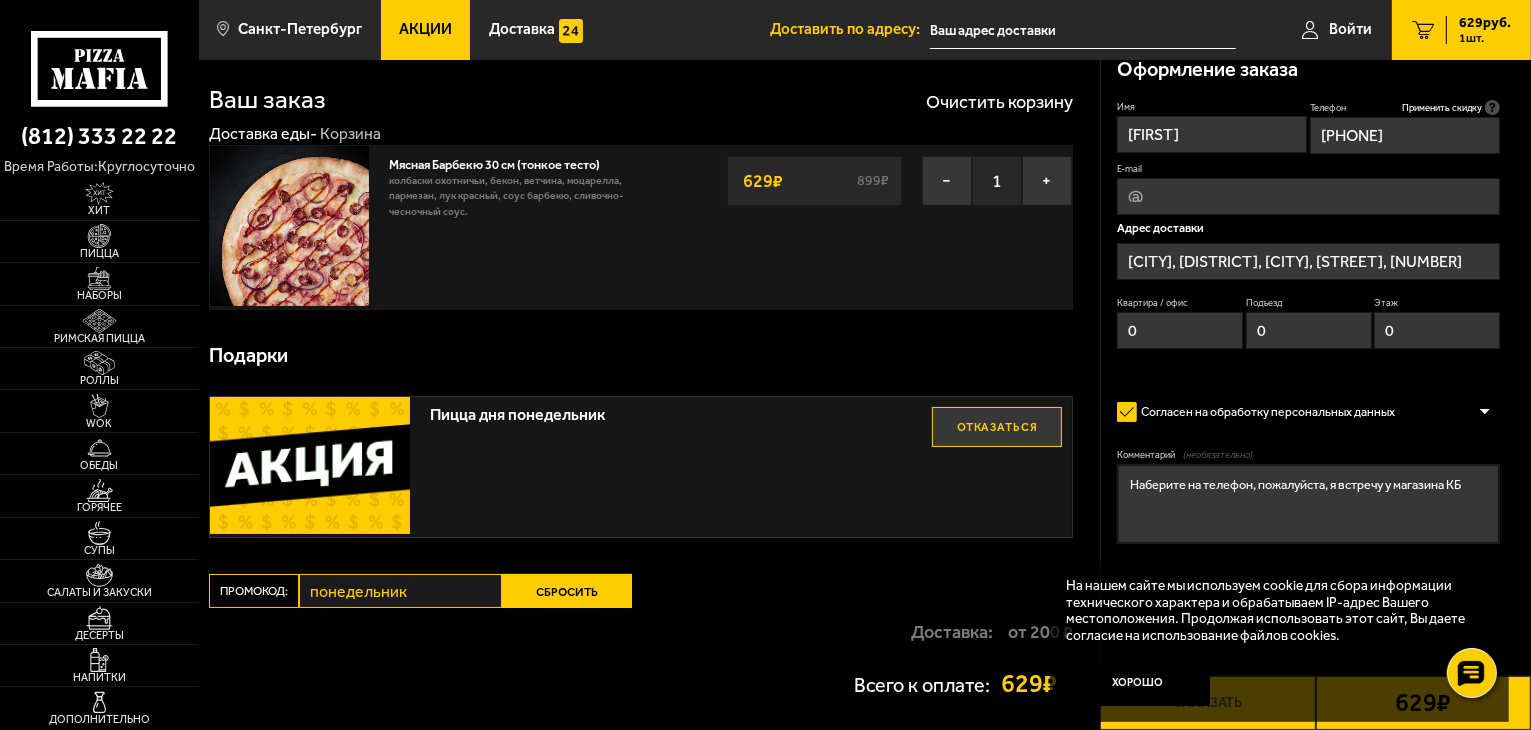 scroll, scrollTop: 218, scrollLeft: 0, axis: vertical 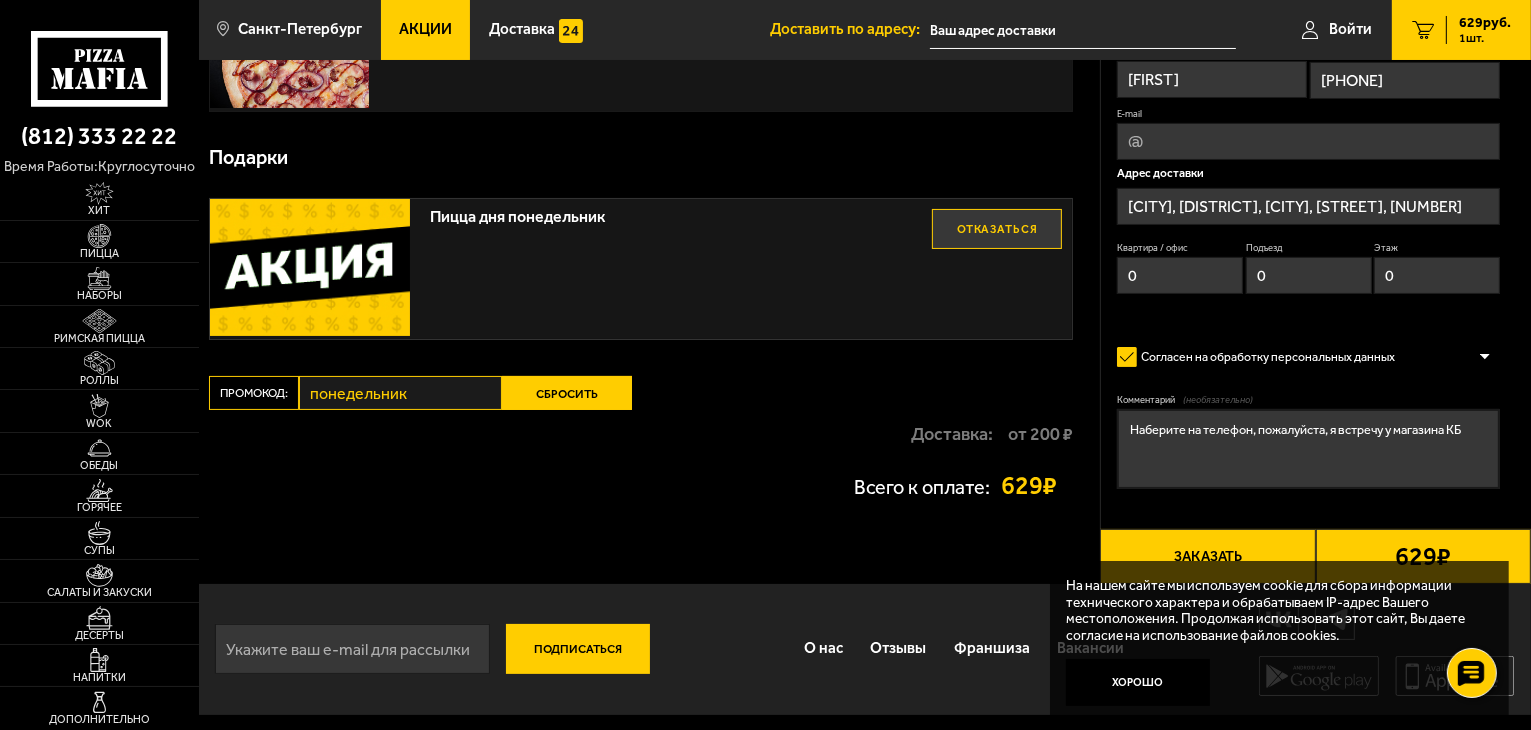 type on "[FIRST]" 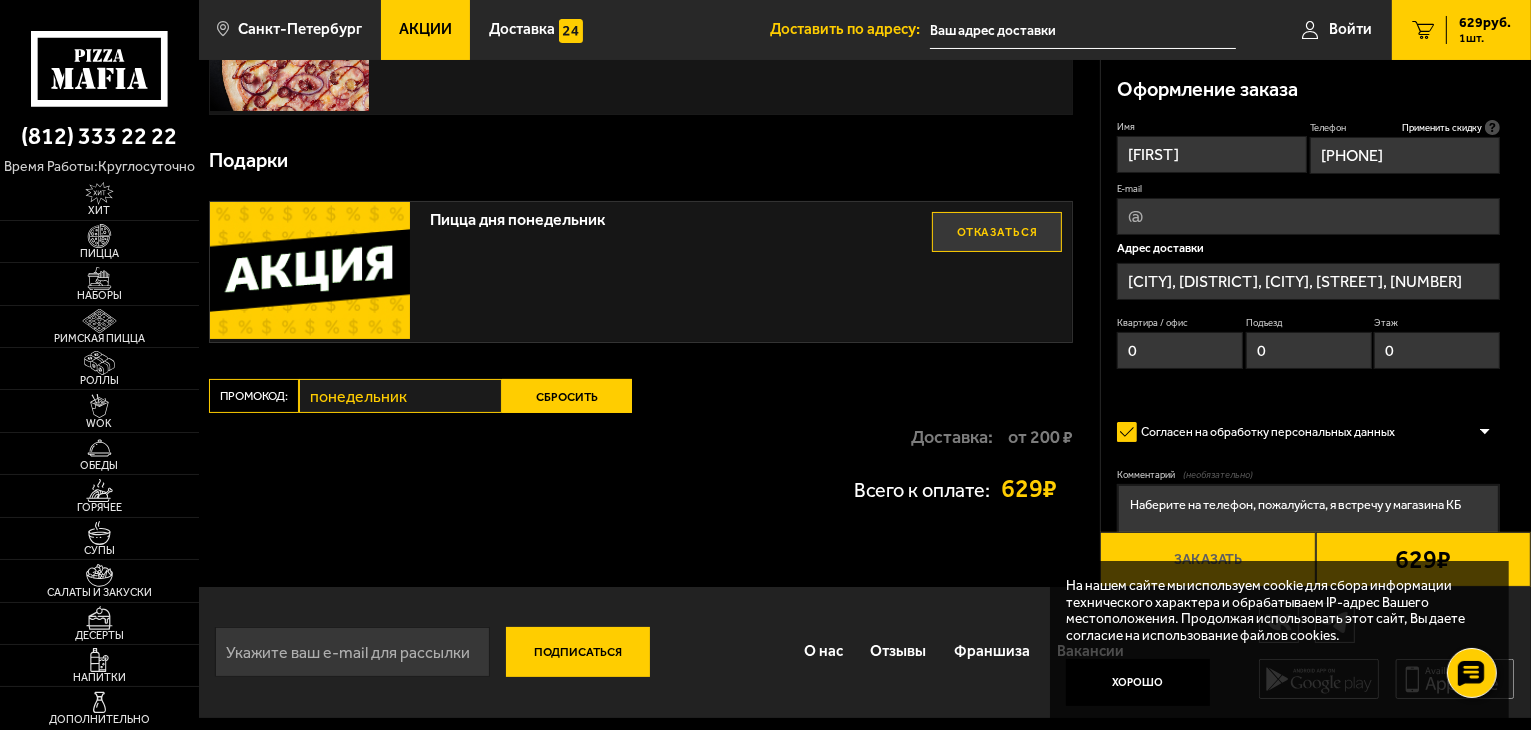 scroll, scrollTop: 218, scrollLeft: 0, axis: vertical 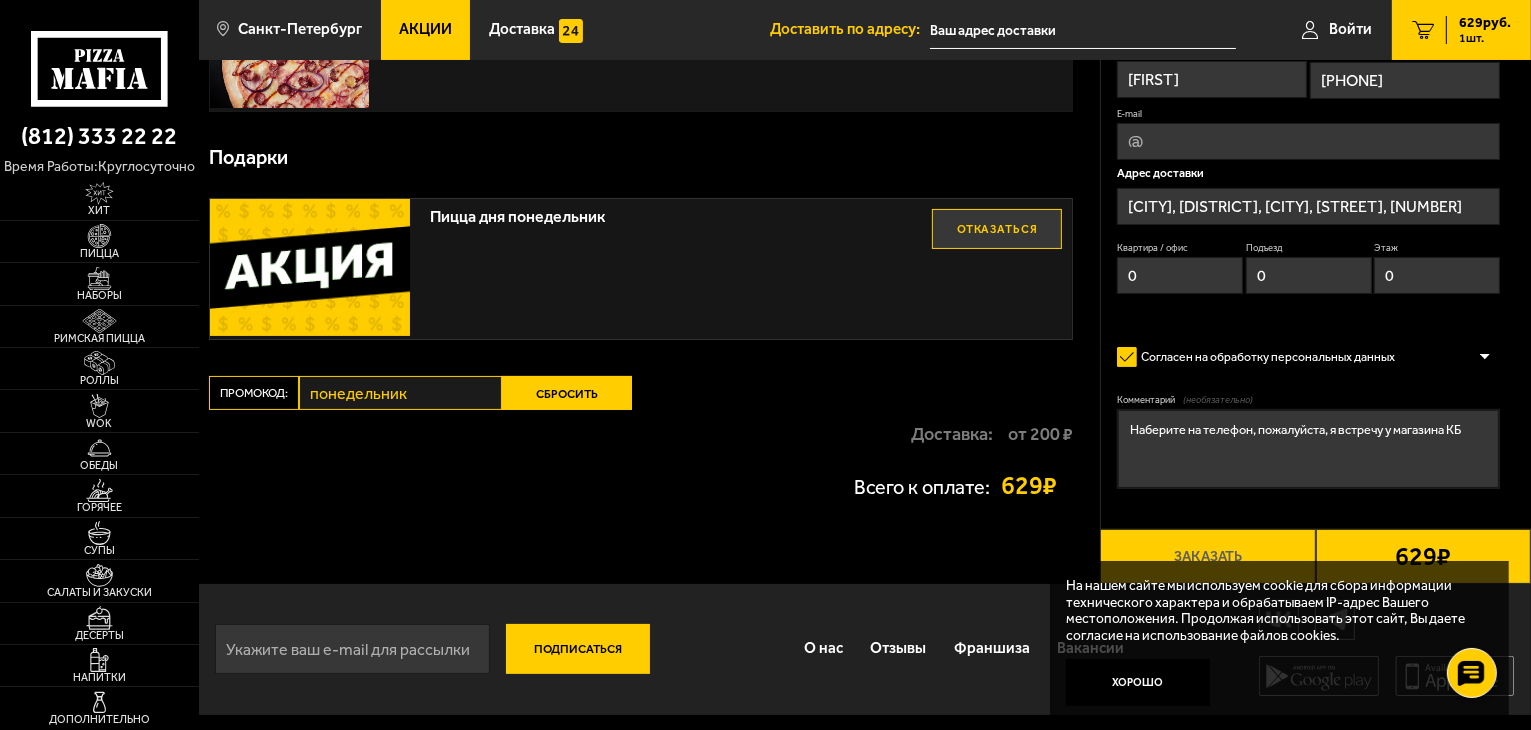 click on "629  ₽" at bounding box center [1423, 556] 